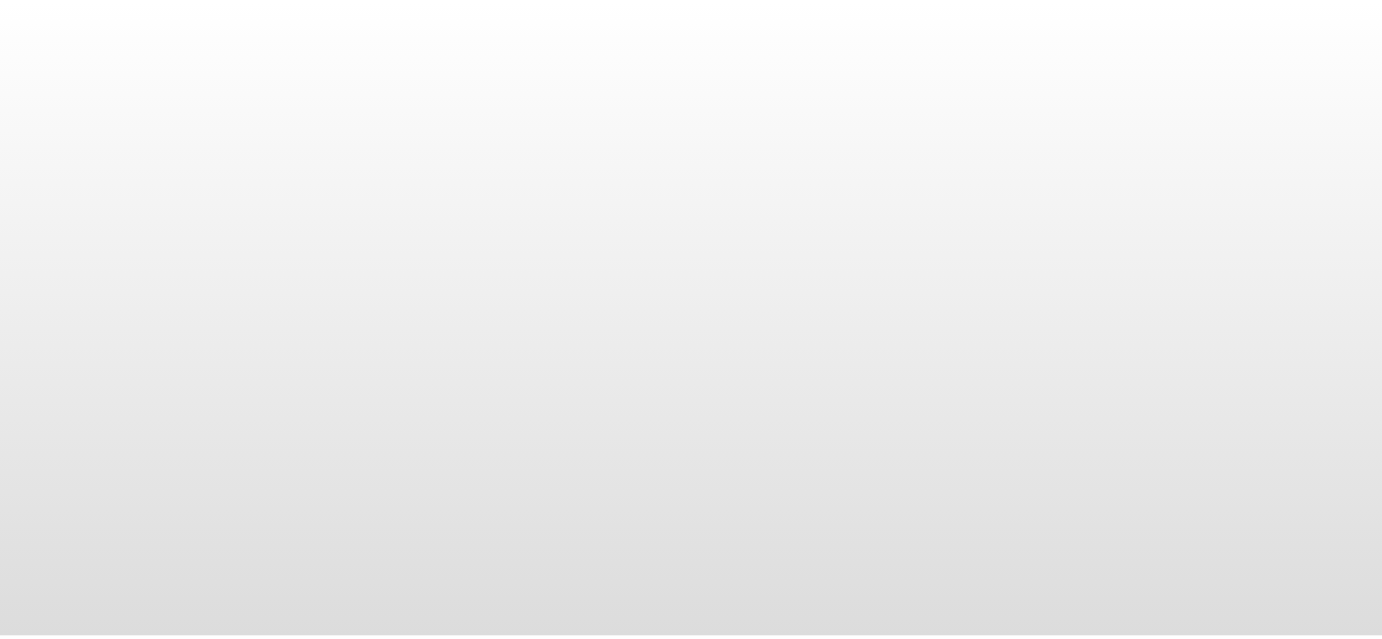 scroll, scrollTop: 0, scrollLeft: 0, axis: both 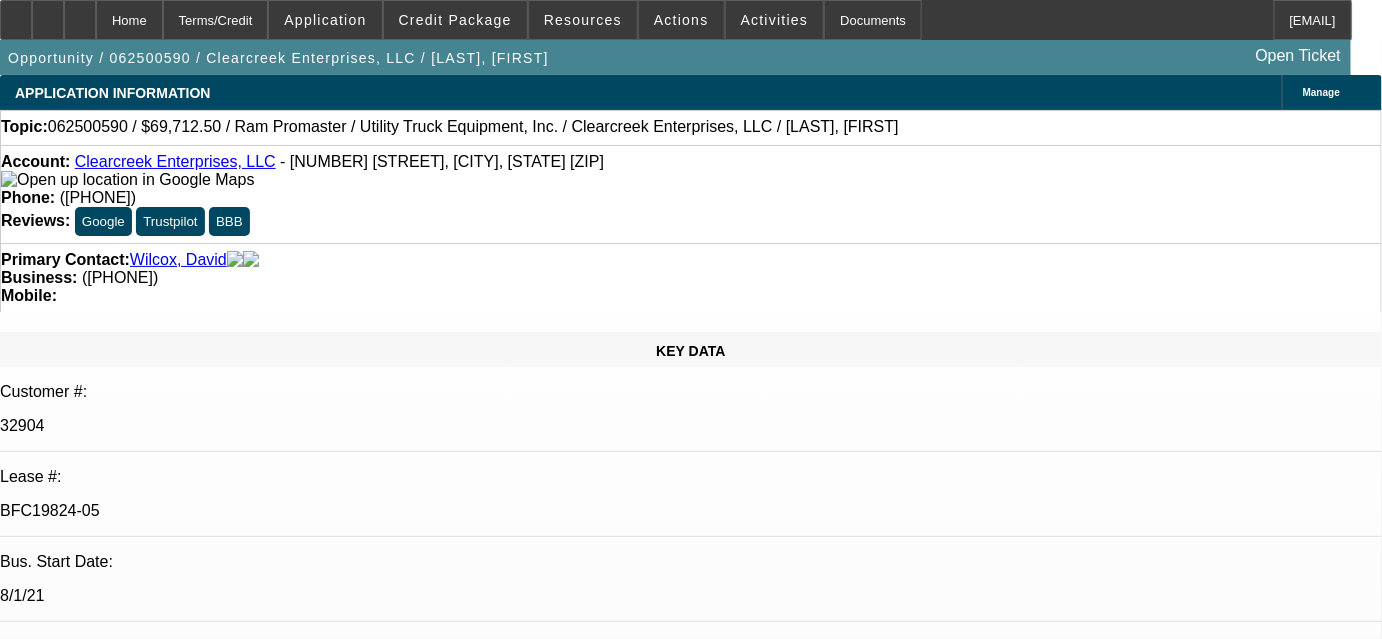 click on "[DATE] [TIME]" at bounding box center (51, 3030) 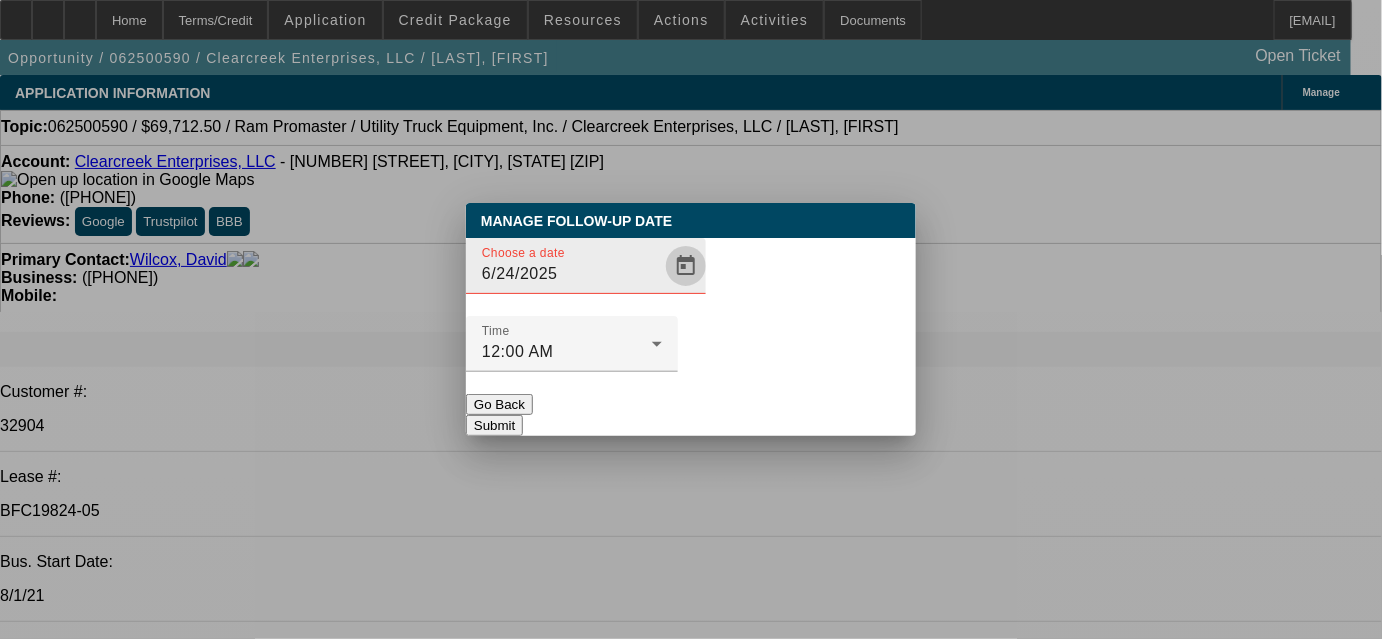 click at bounding box center [686, 266] 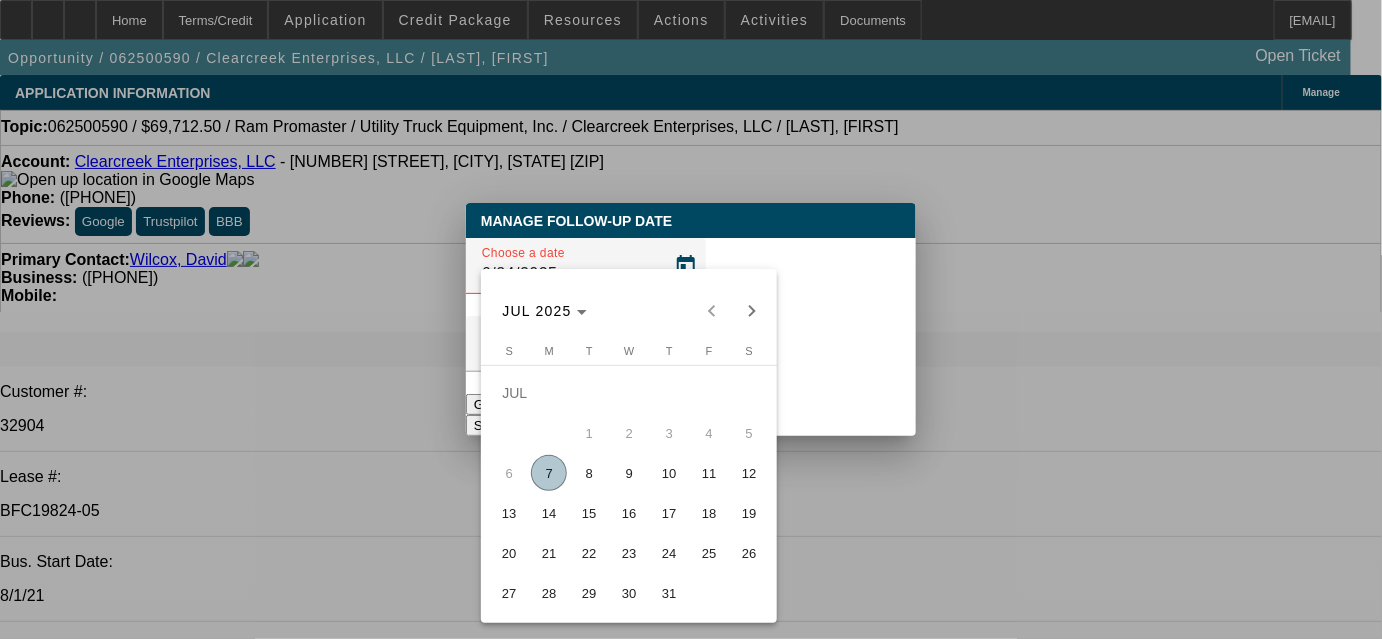 click on "14" at bounding box center (549, 513) 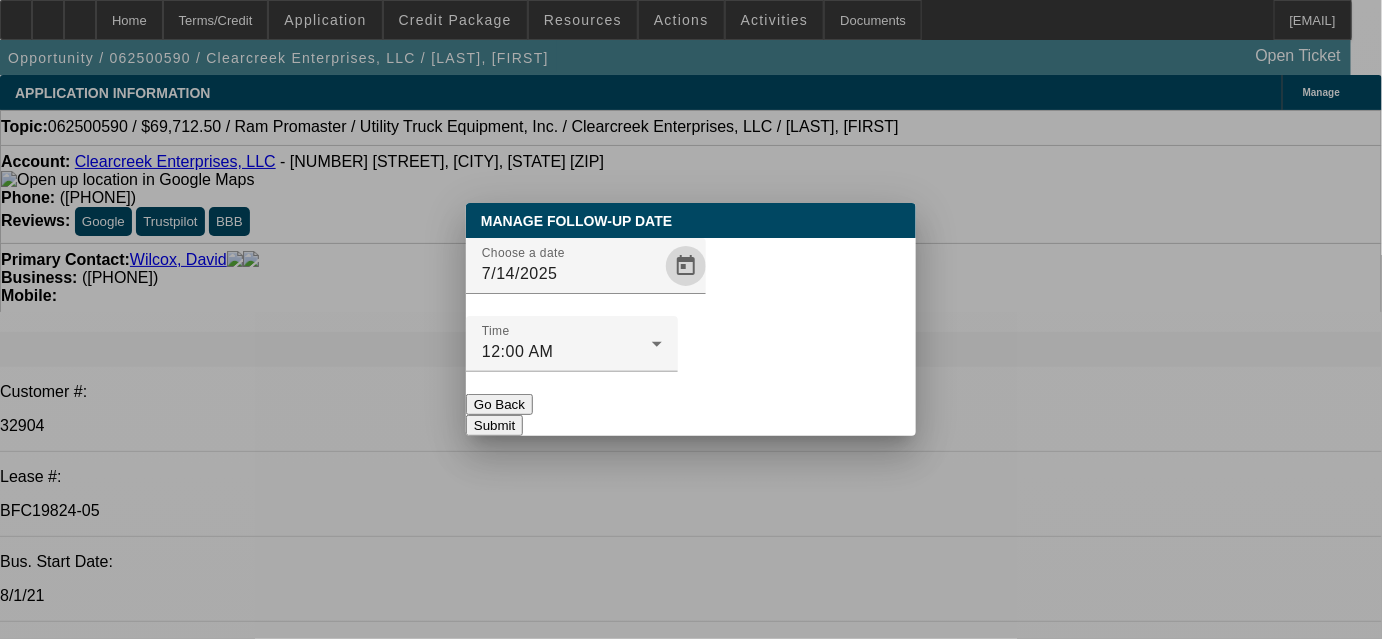 click on "Submit" at bounding box center (494, 425) 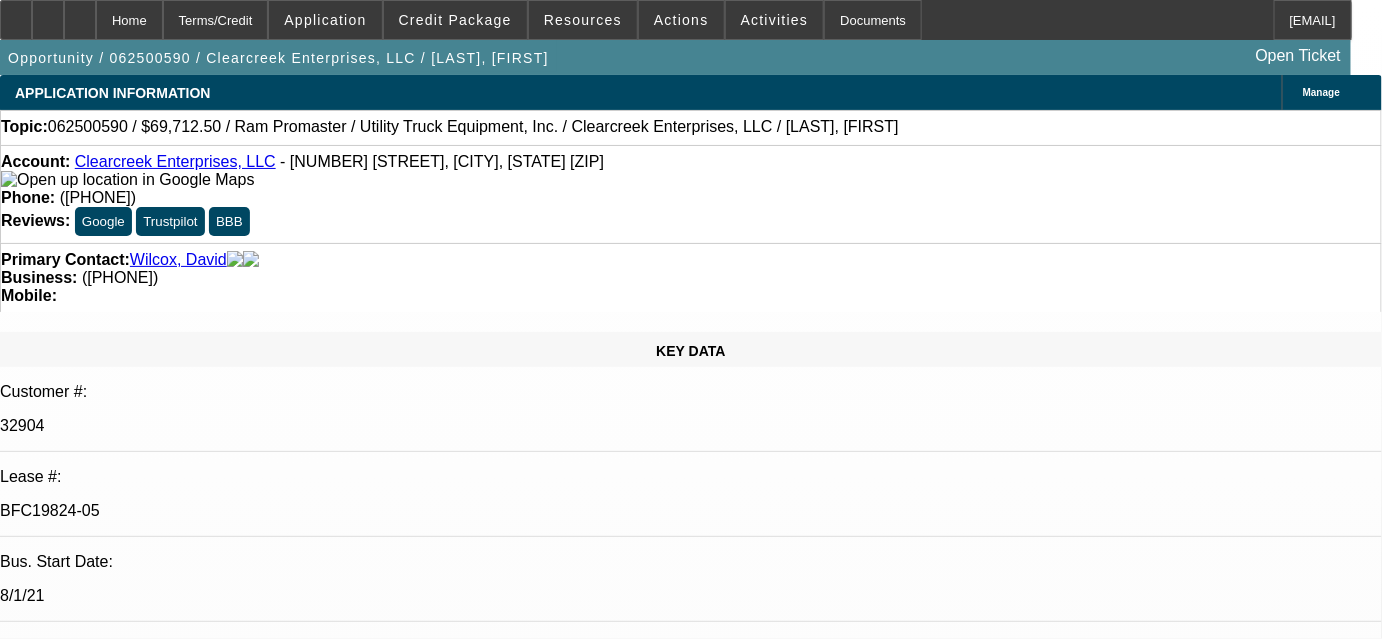 click on "New Documentation Request – [LAST], [FIRST] - Clearcreek Enterprises, LLC
[FIRST] [LAST] - [DATE], [TIME]" at bounding box center [333, 7764] 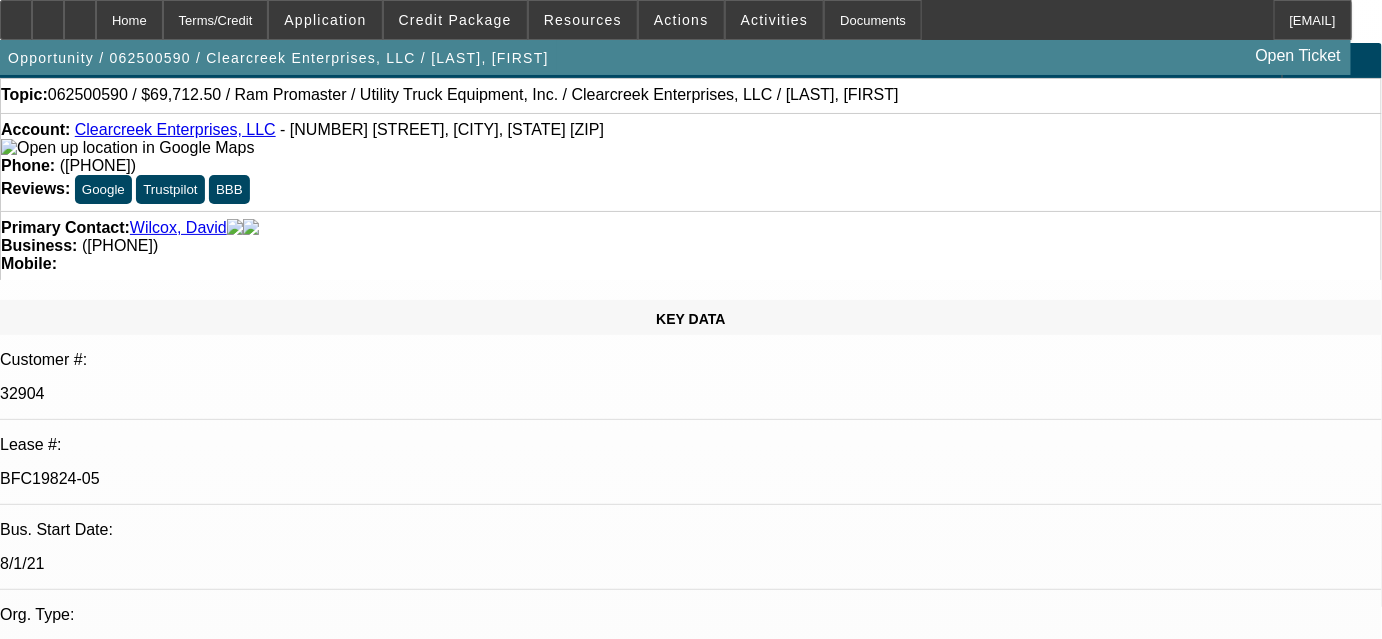 scroll, scrollTop: 0, scrollLeft: 0, axis: both 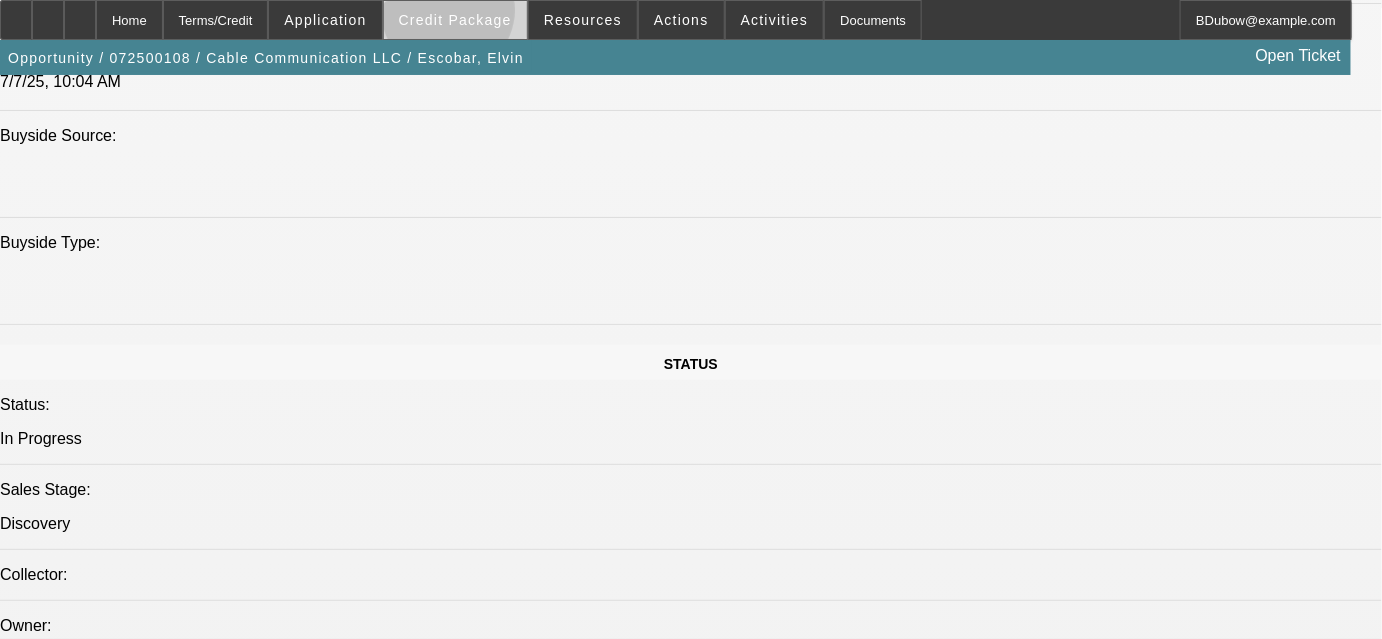 click on "Credit Package" at bounding box center [455, 20] 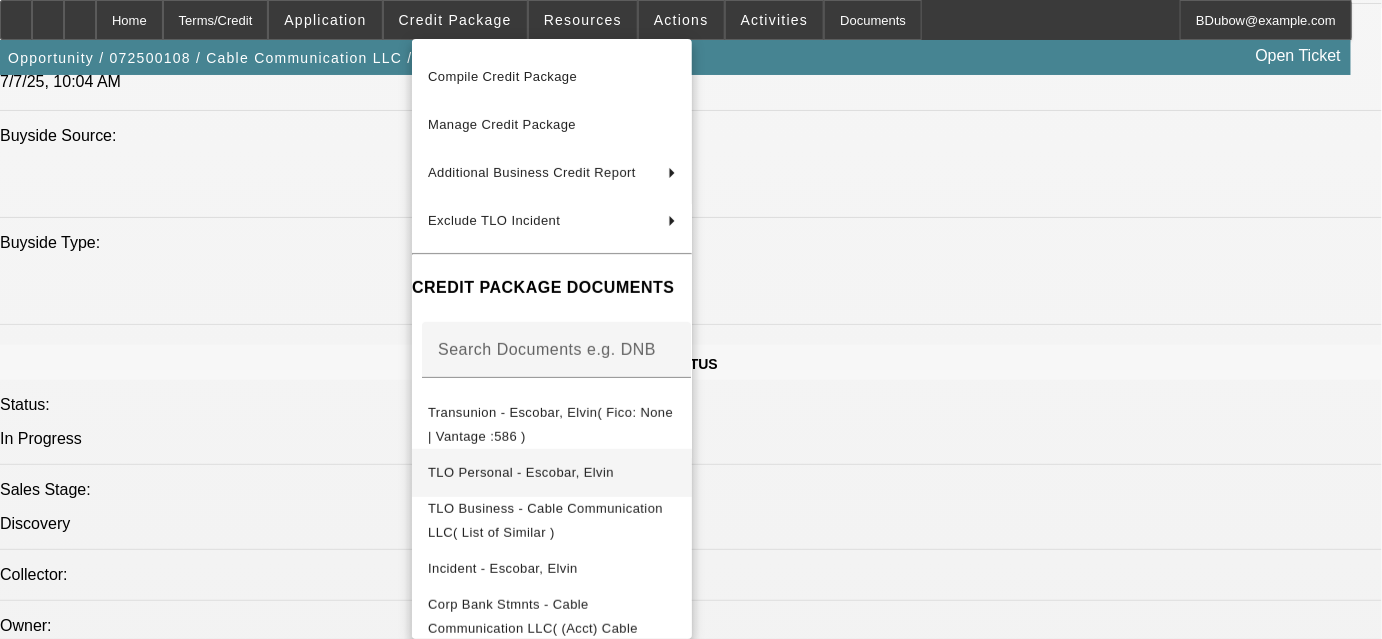 scroll, scrollTop: 92, scrollLeft: 0, axis: vertical 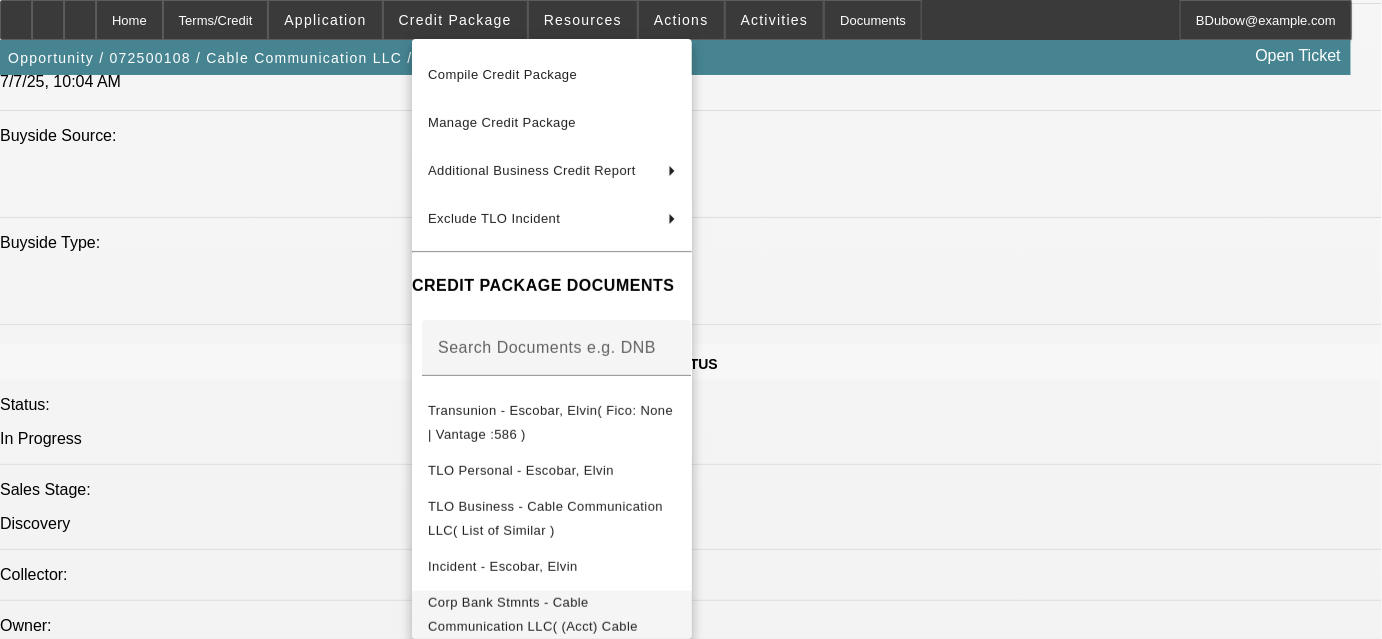 click on "Corp Bank Stmnts - Cable Communication LLC( (Acct) Cable Communication LLC )" at bounding box center [550, 422] 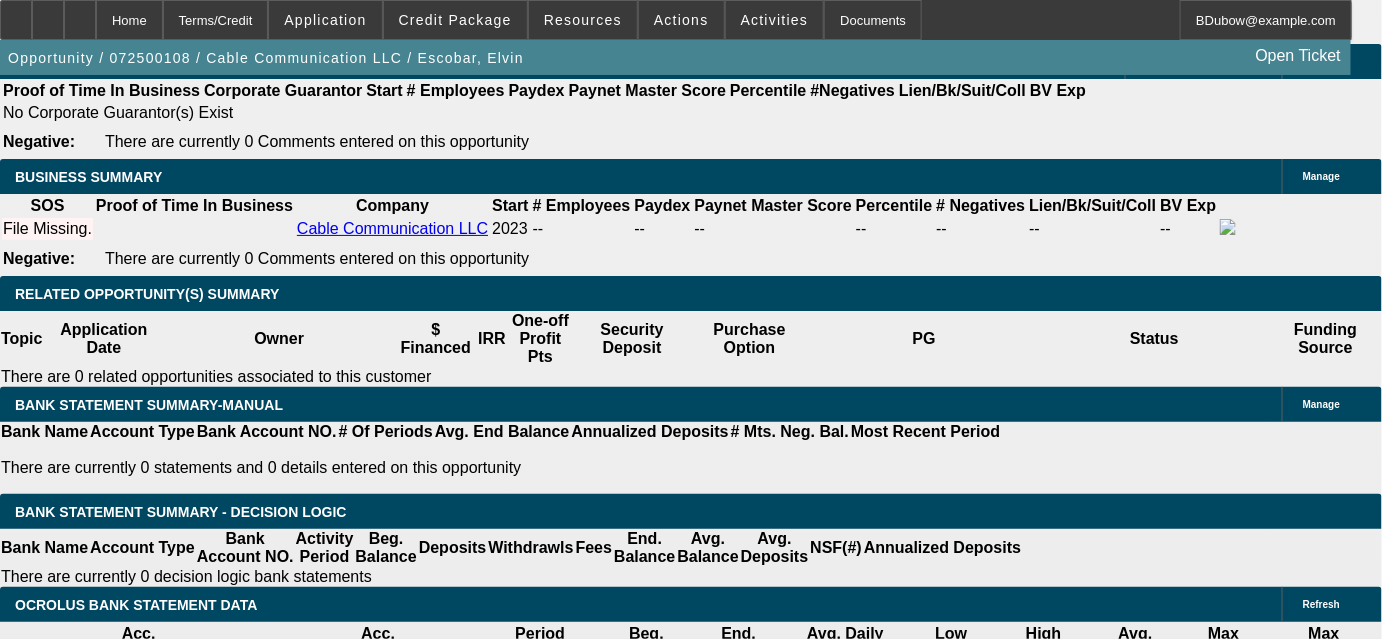 scroll, scrollTop: 3181, scrollLeft: 0, axis: vertical 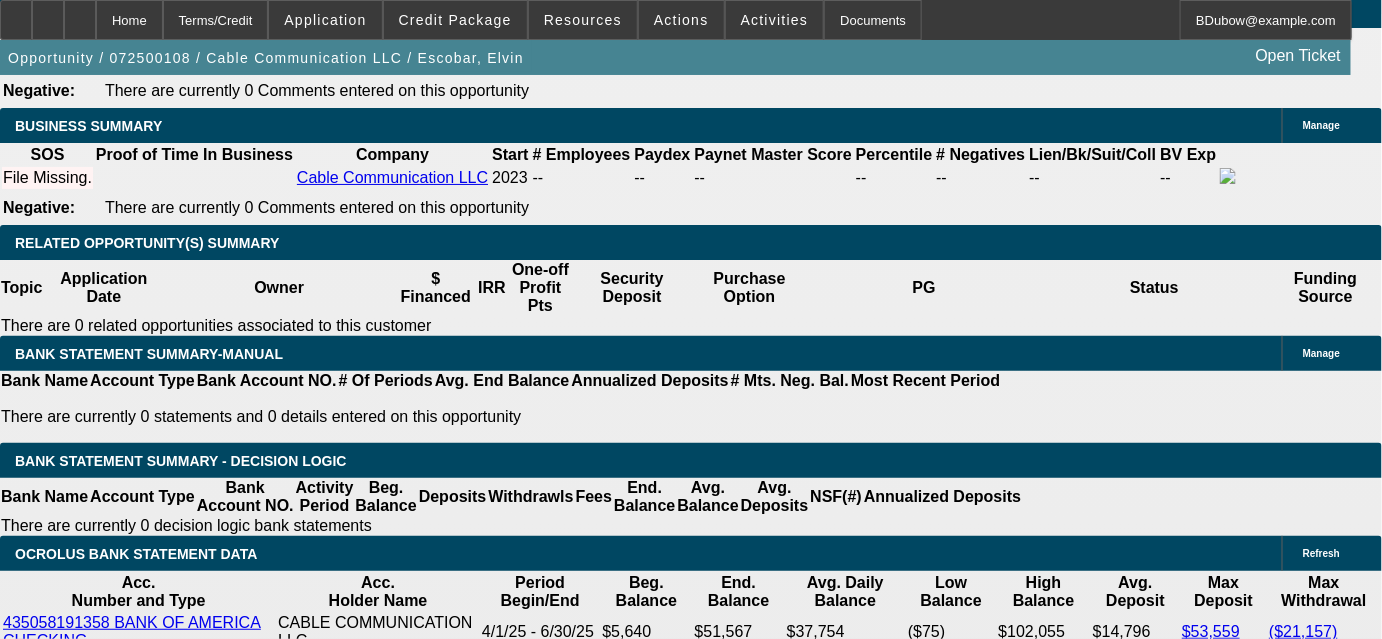 click on "Select Appropriate Vendor" at bounding box center (387, 1640) 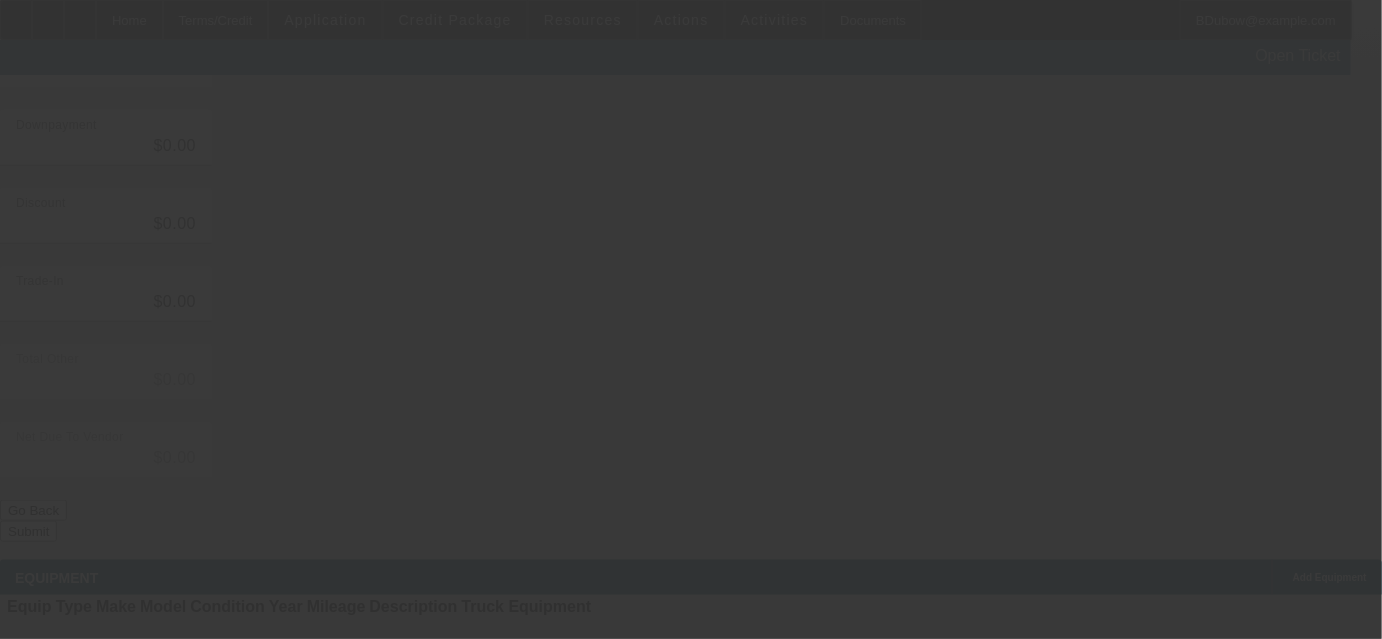 scroll, scrollTop: 0, scrollLeft: 0, axis: both 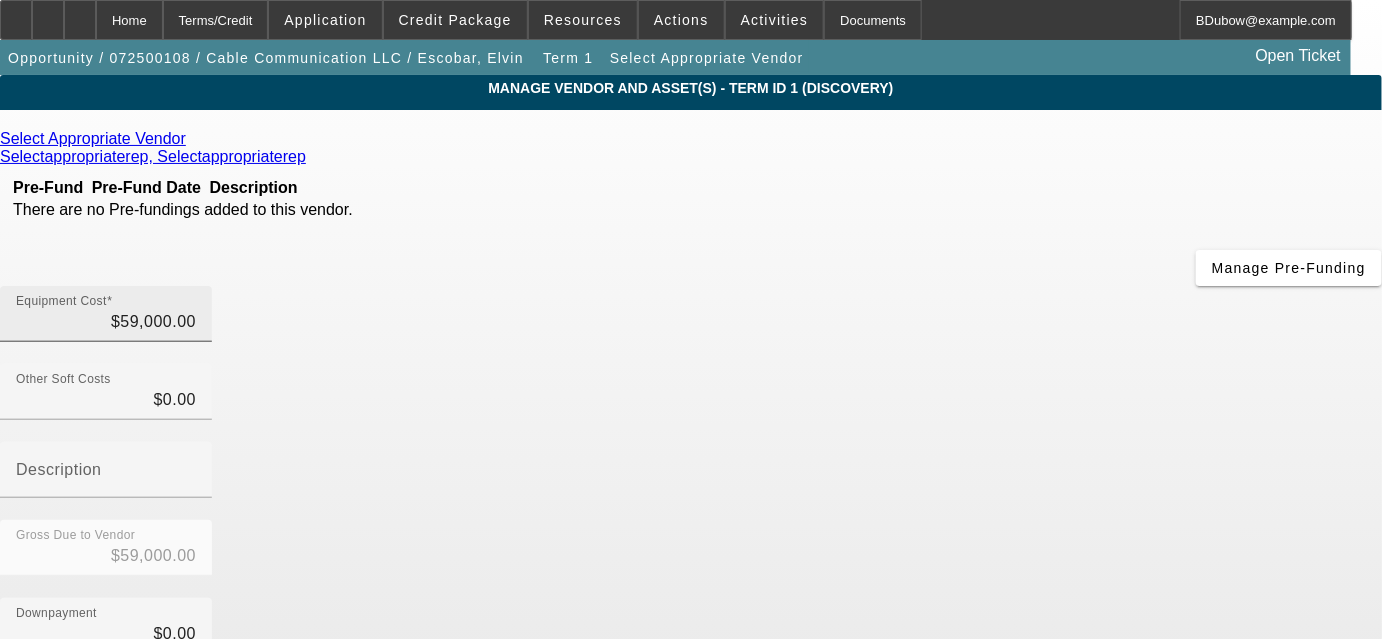 drag, startPoint x: 878, startPoint y: 149, endPoint x: 945, endPoint y: 170, distance: 70.21396 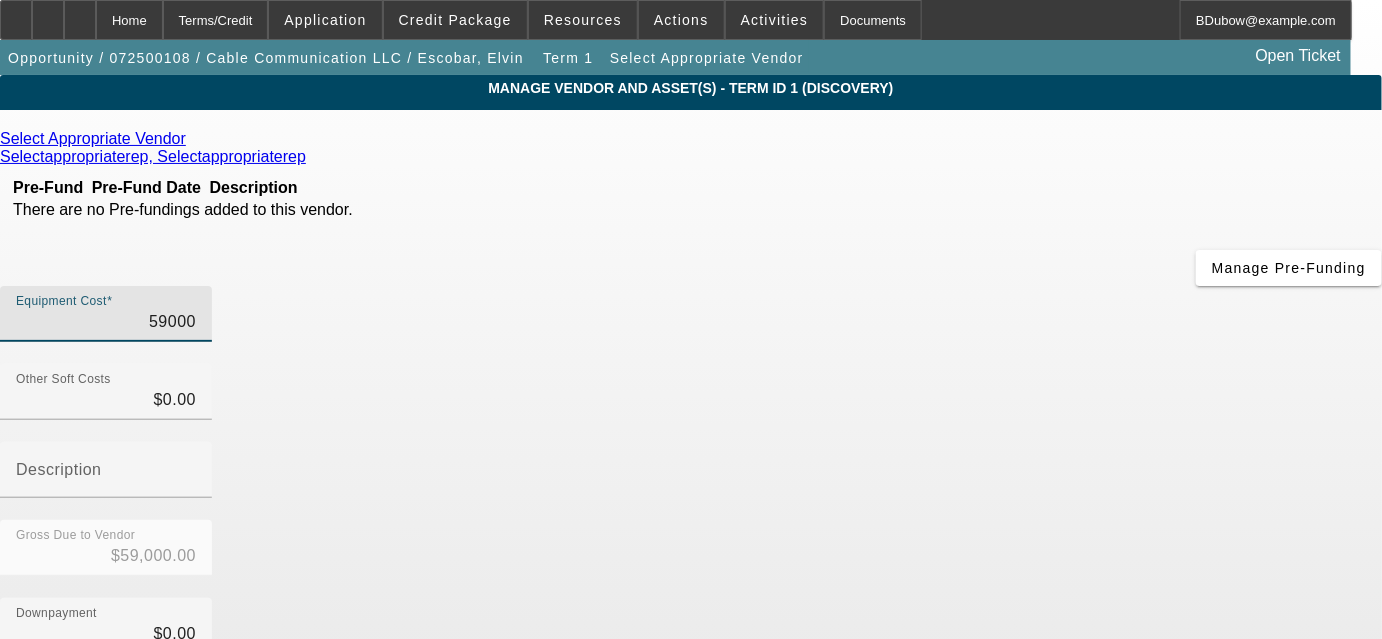 drag, startPoint x: 851, startPoint y: 167, endPoint x: 965, endPoint y: 172, distance: 114.1096 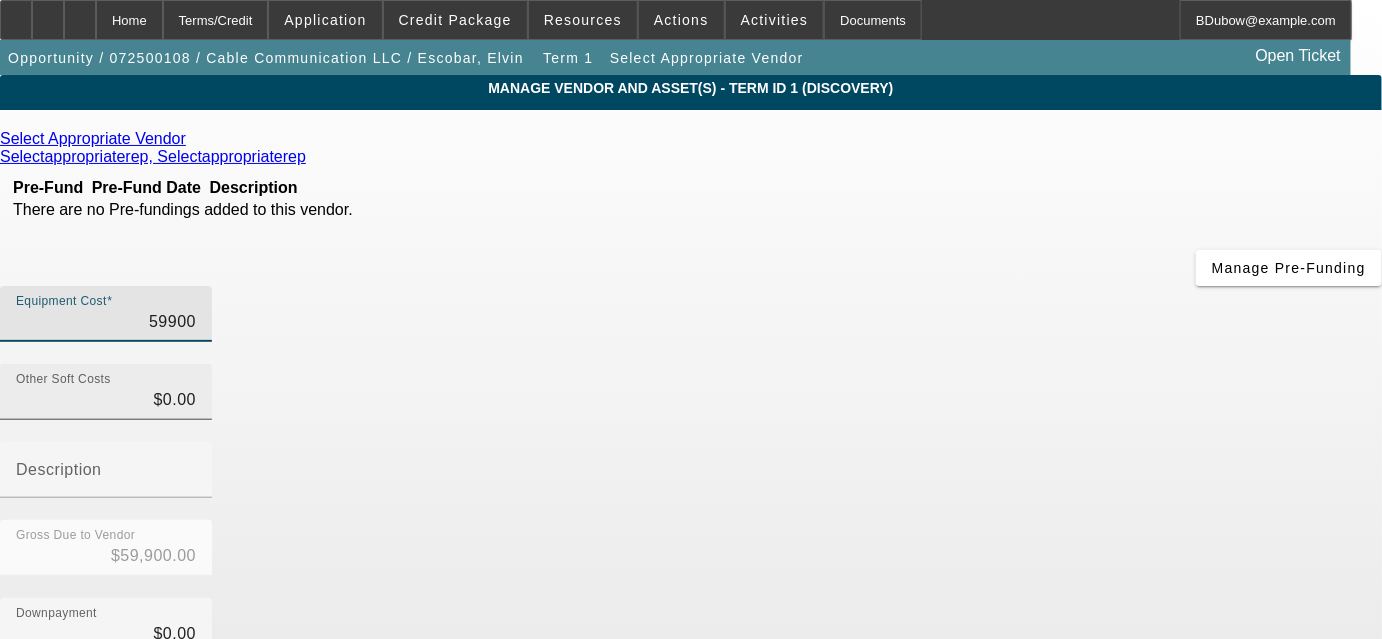 type on "59900" 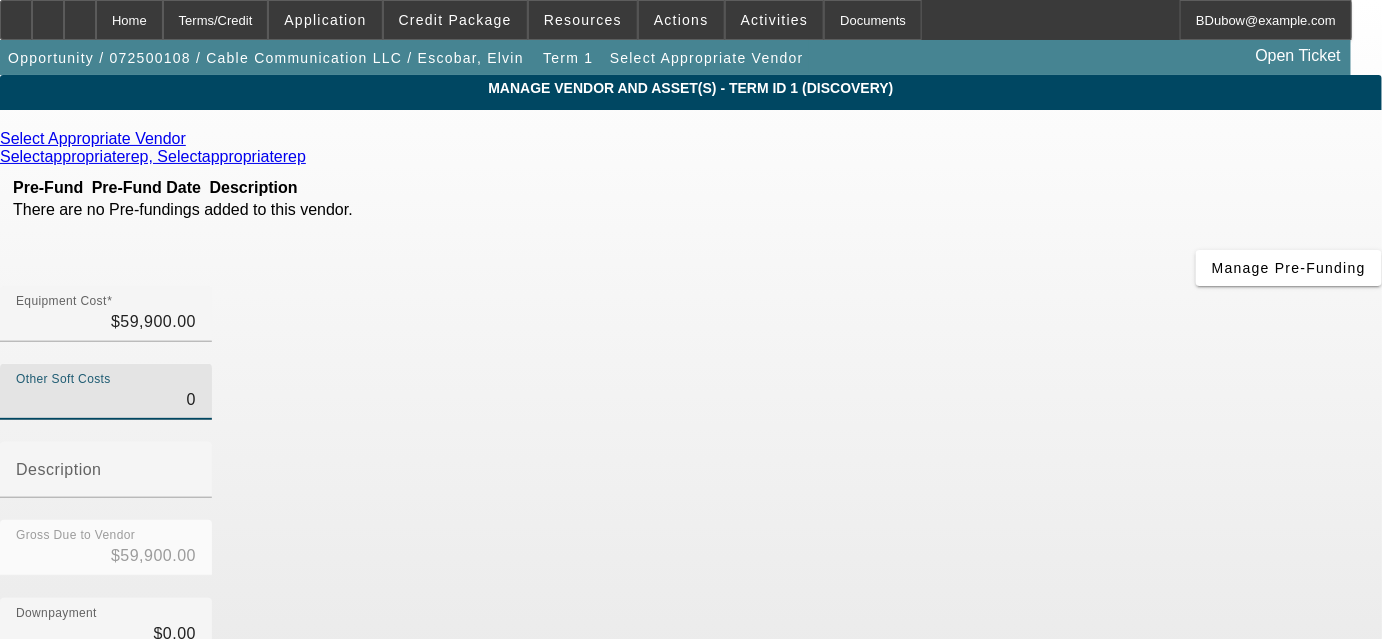 click on "0" at bounding box center [106, 400] 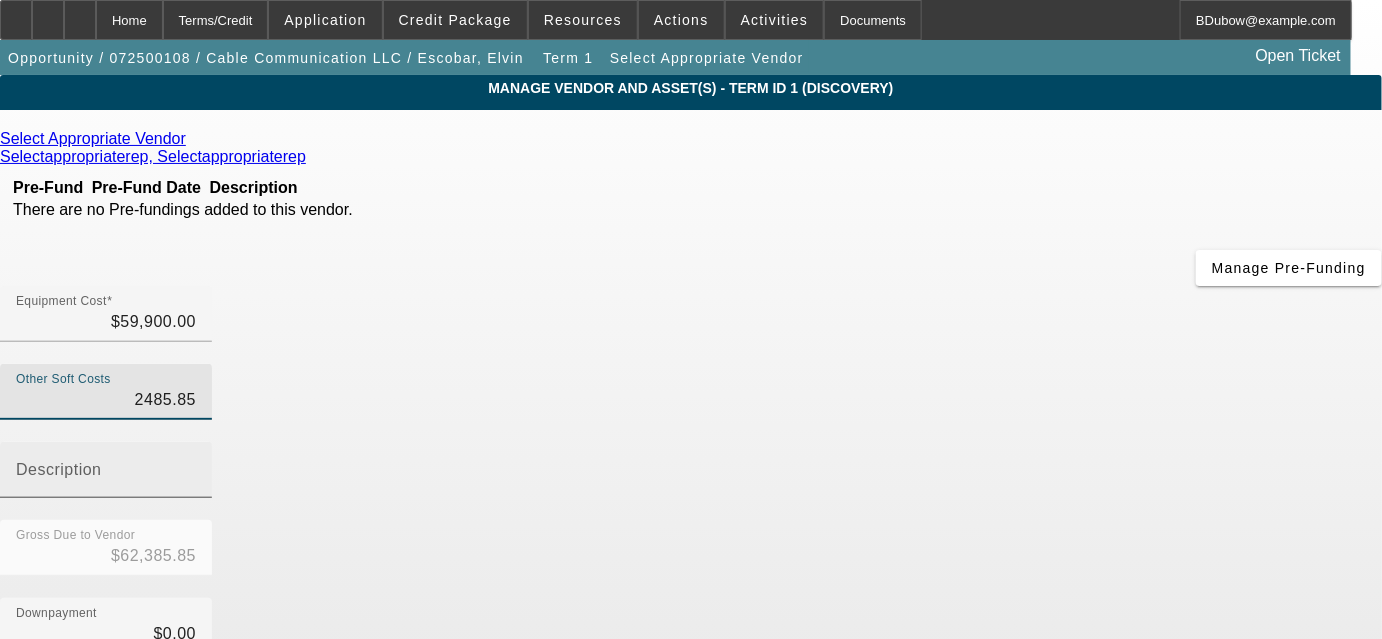 type on "2485.85" 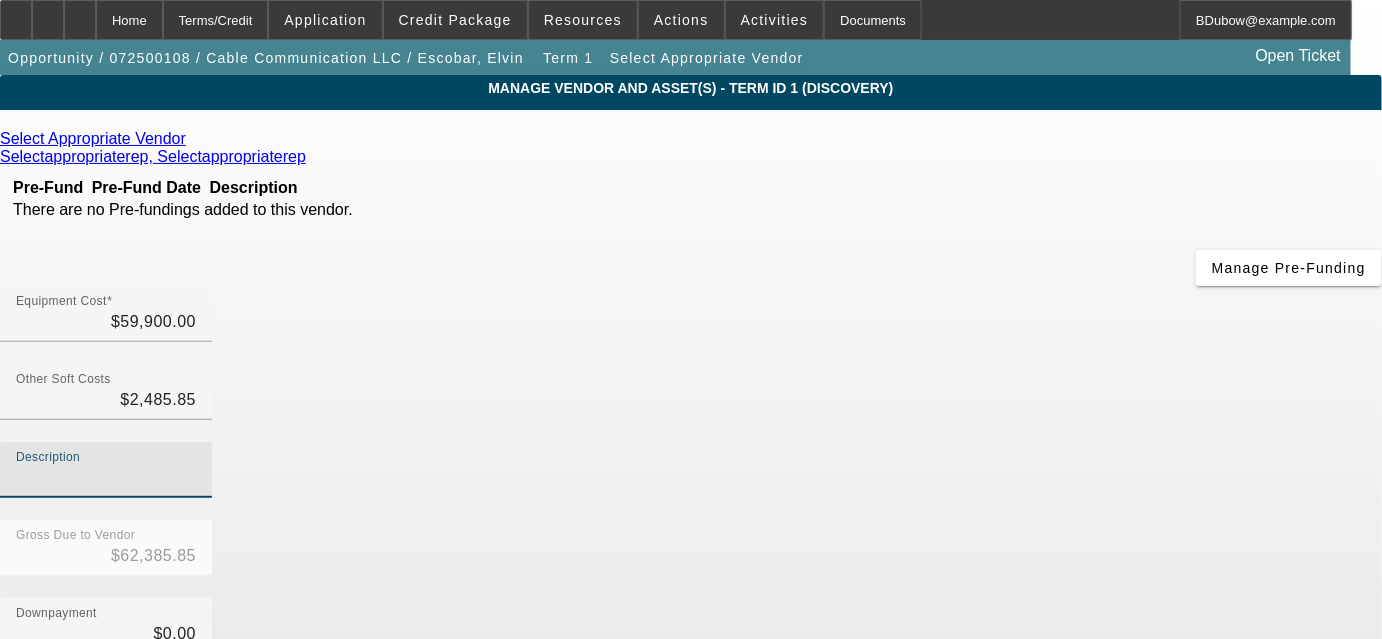 click on "Description" at bounding box center [106, 478] 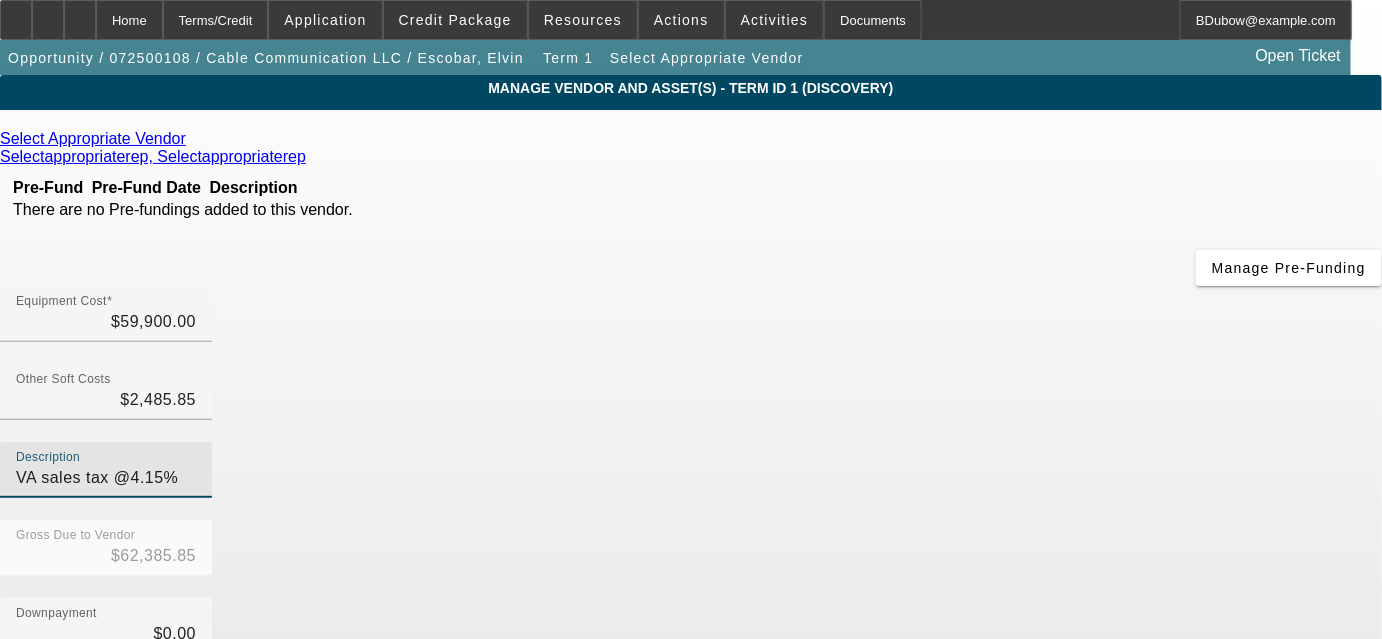 type on "VA sales tax @4.15%" 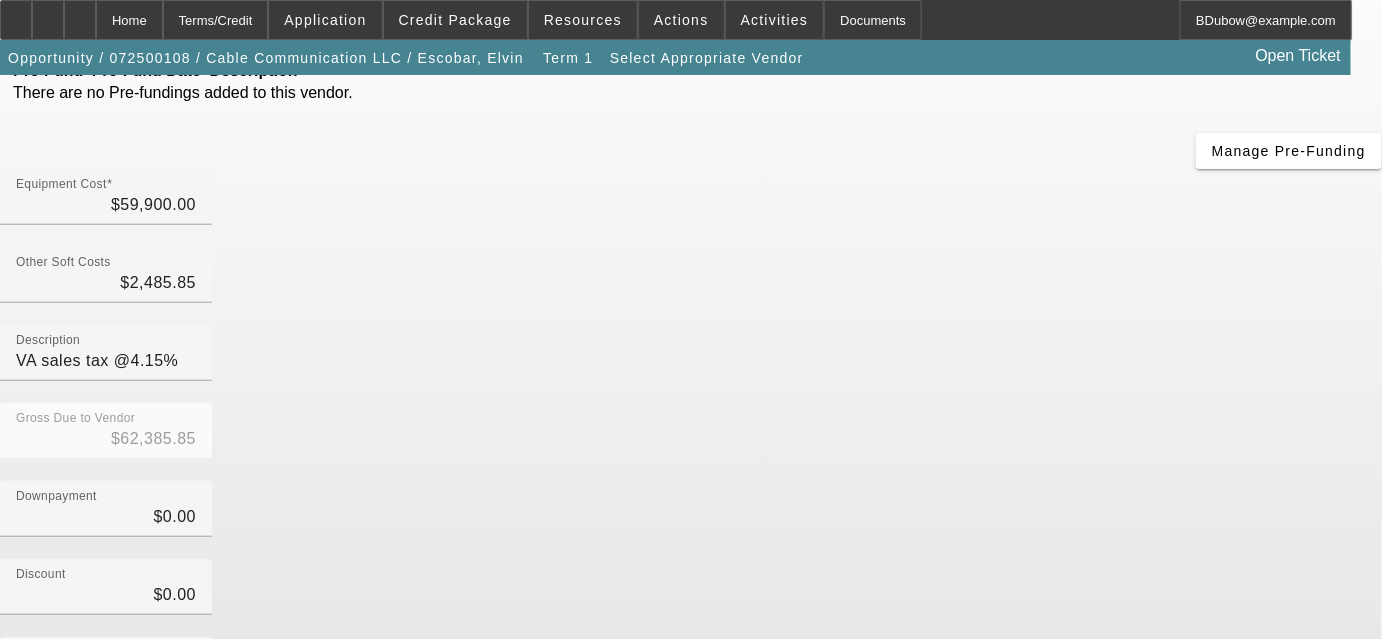 scroll, scrollTop: 272, scrollLeft: 0, axis: vertical 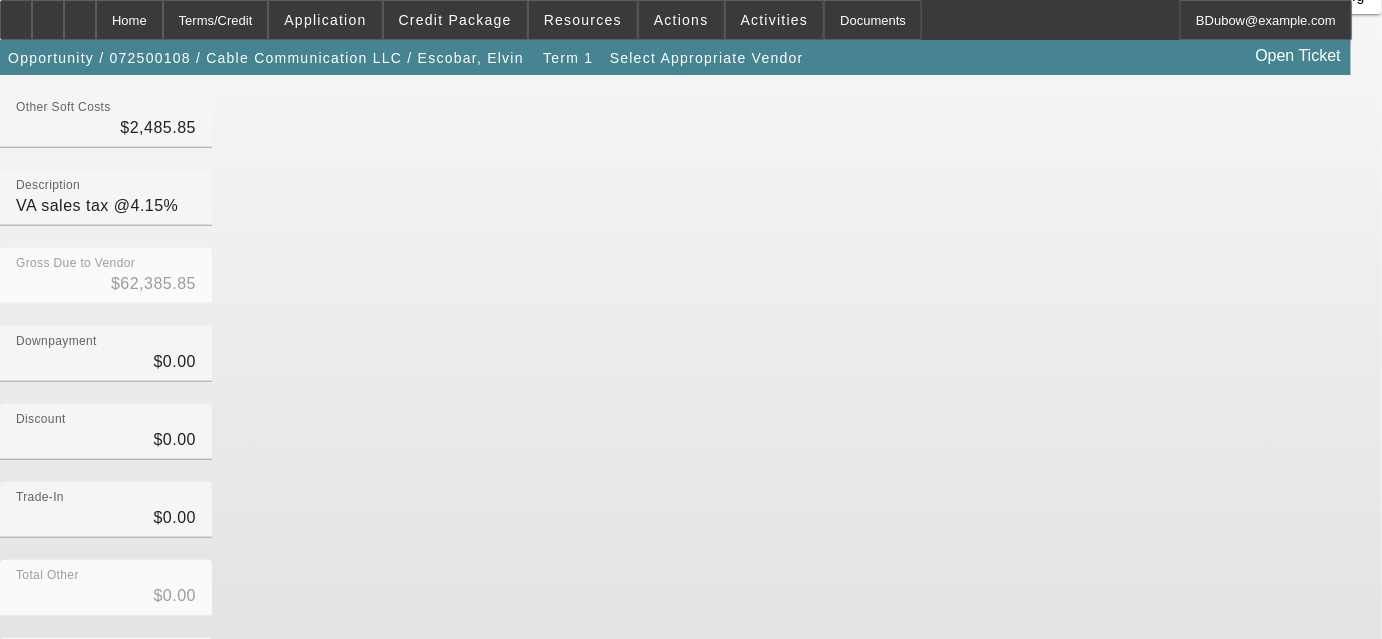 click on "Submit" at bounding box center [28, 747] 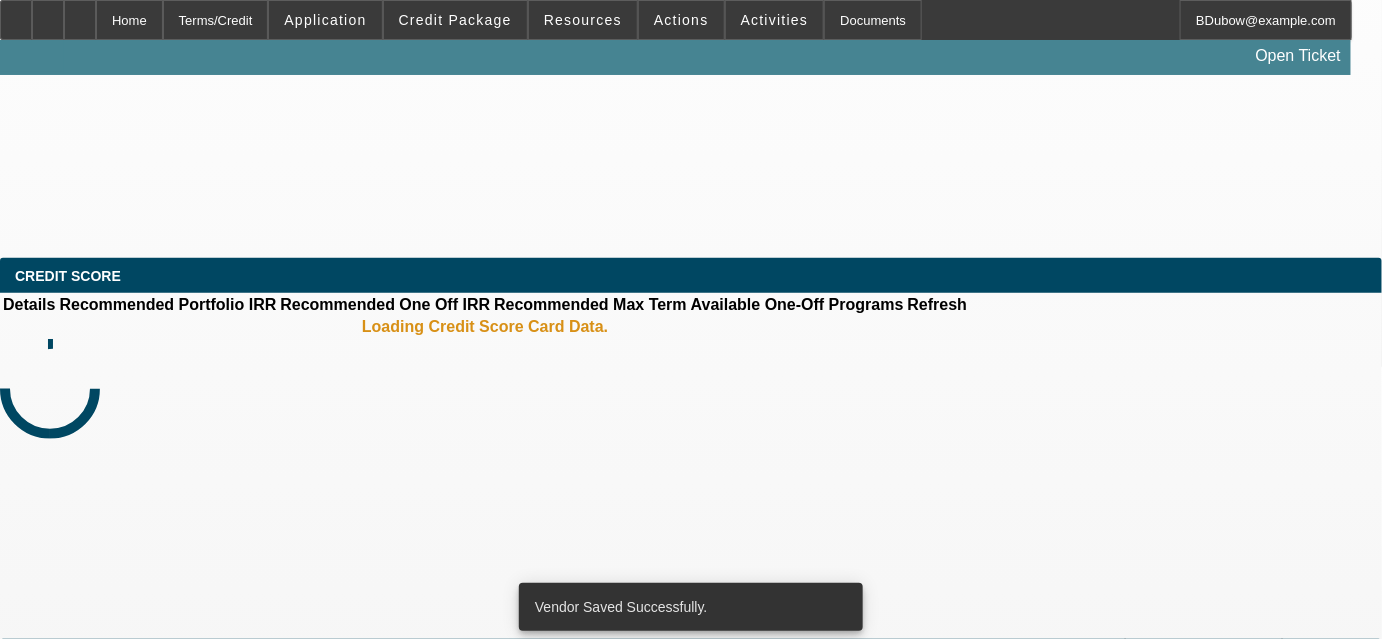 scroll, scrollTop: 0, scrollLeft: 0, axis: both 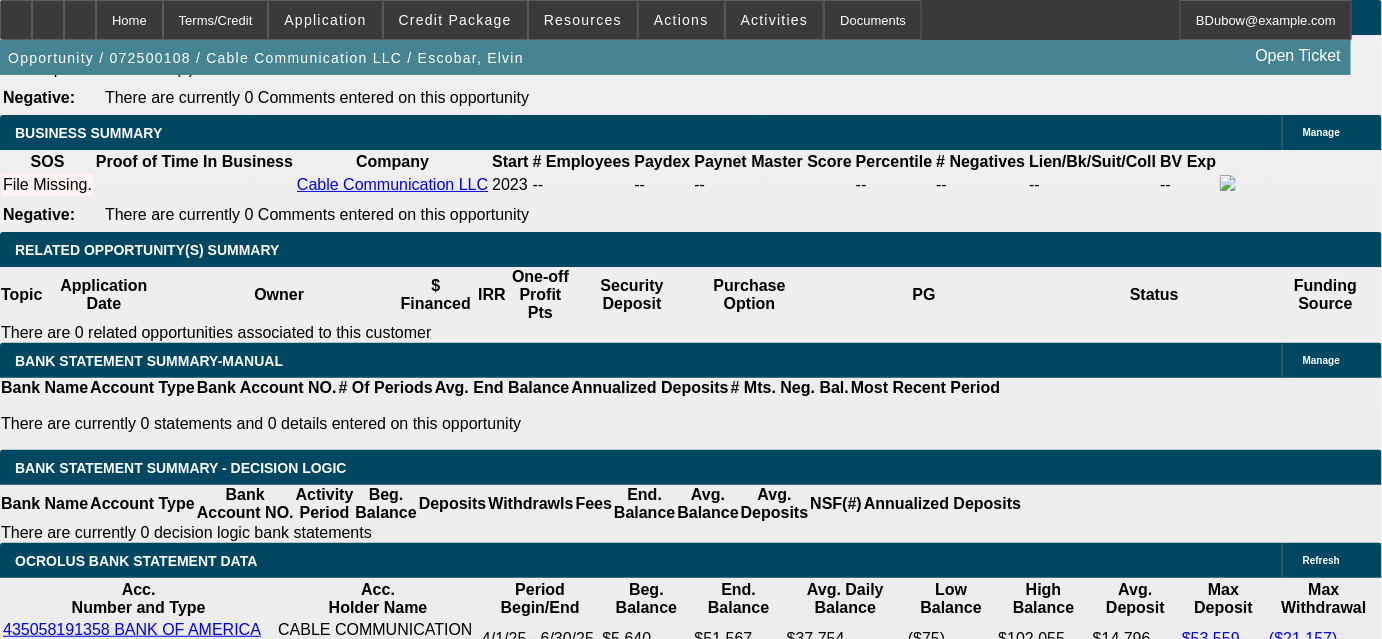 click on "5% 10% 15% 20% $" at bounding box center [506, 2018] 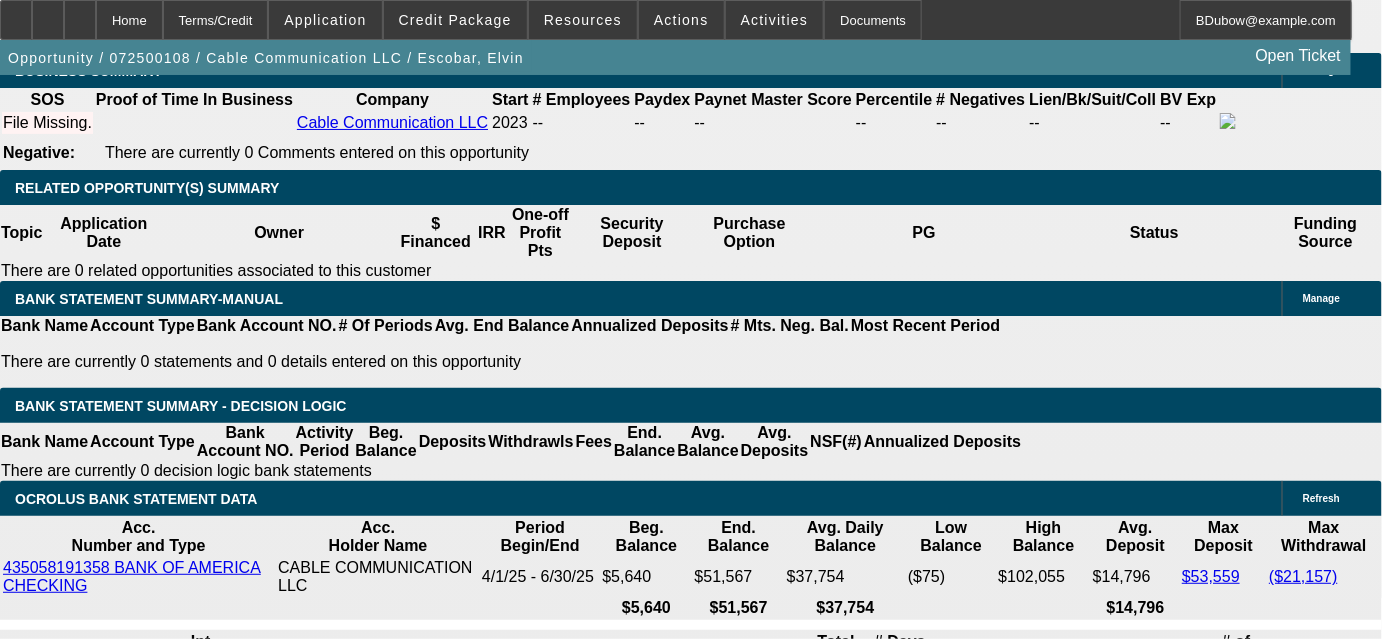 scroll, scrollTop: 3356, scrollLeft: 0, axis: vertical 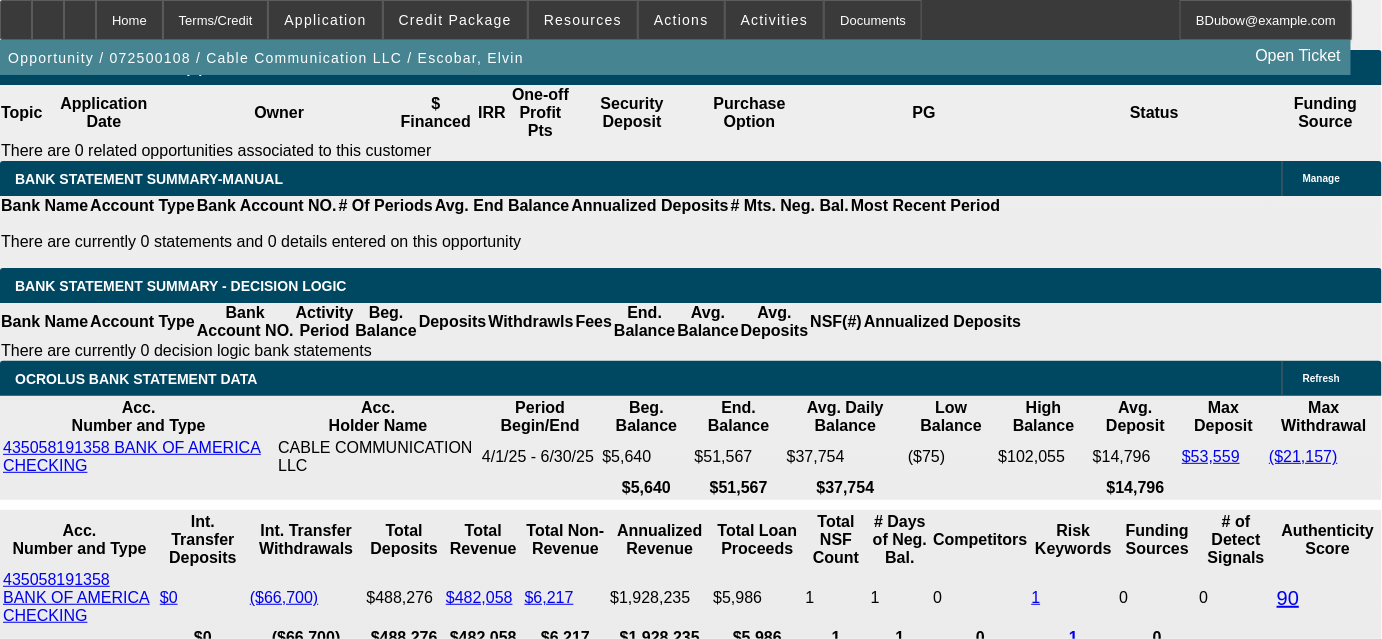 click at bounding box center [419, 2020] 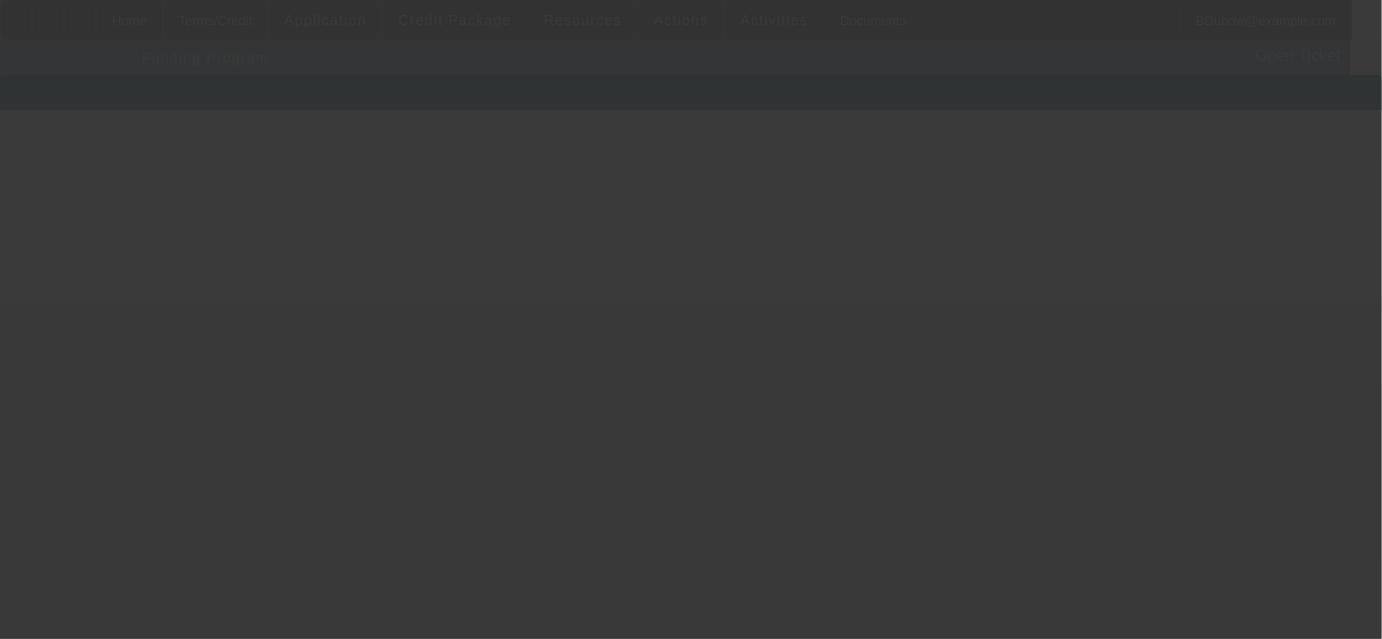 scroll, scrollTop: 0, scrollLeft: 0, axis: both 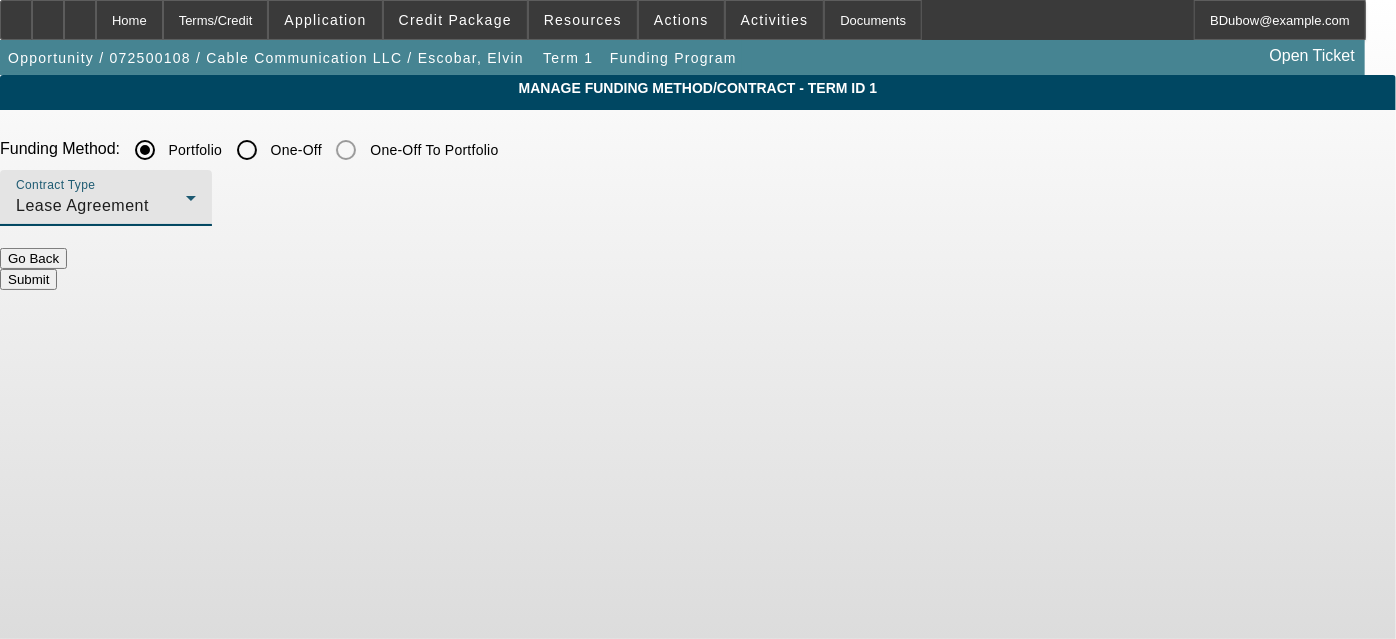 click on "Lease Agreement" at bounding box center [101, 206] 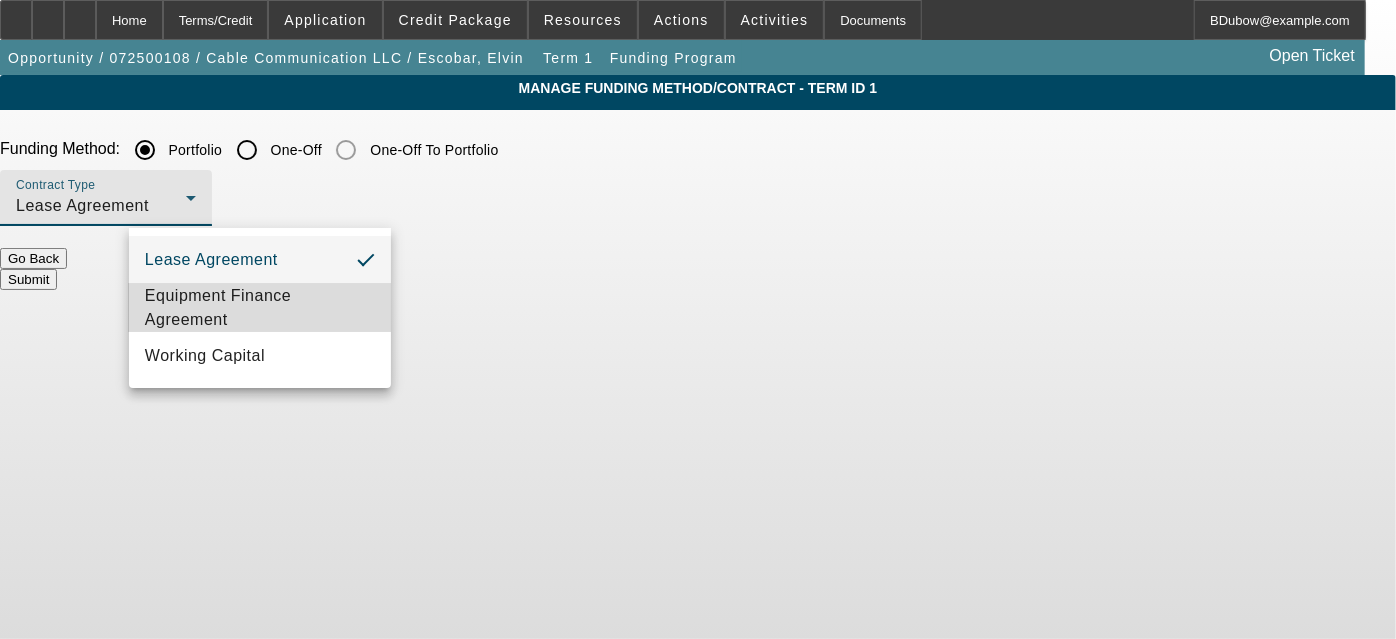click on "Equipment Finance Agreement" at bounding box center (260, 308) 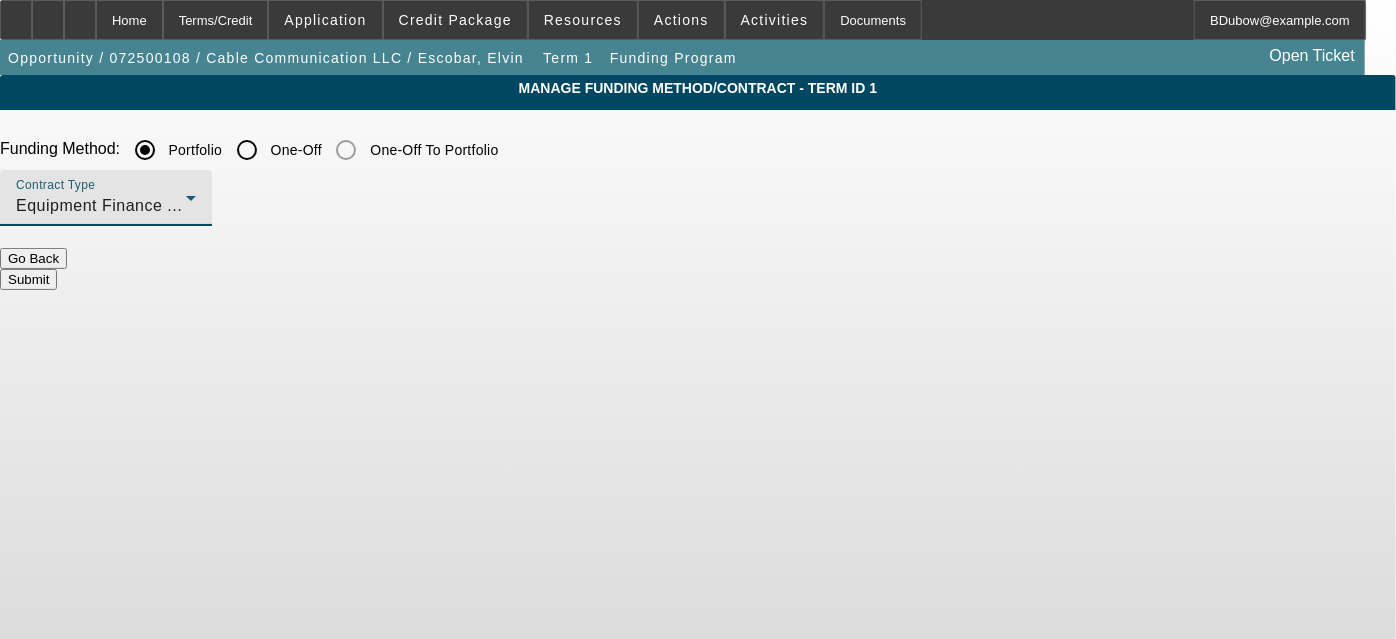 click on "Submit" at bounding box center (28, 279) 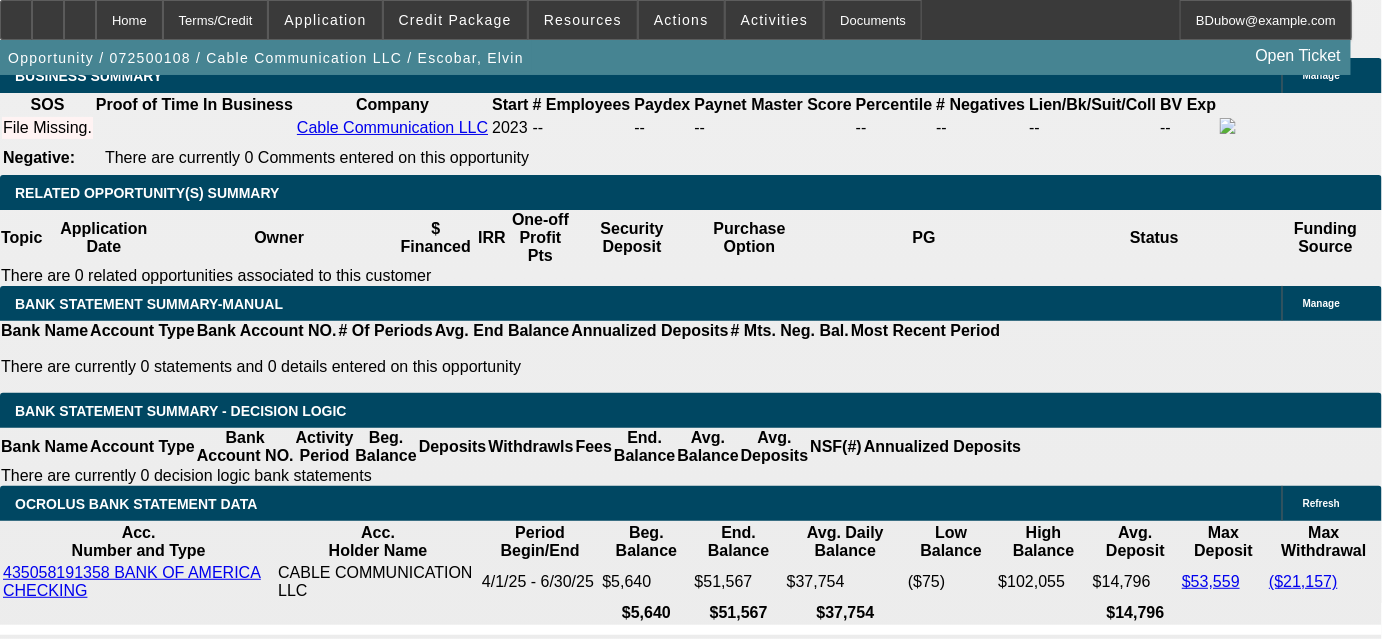 scroll, scrollTop: 3454, scrollLeft: 0, axis: vertical 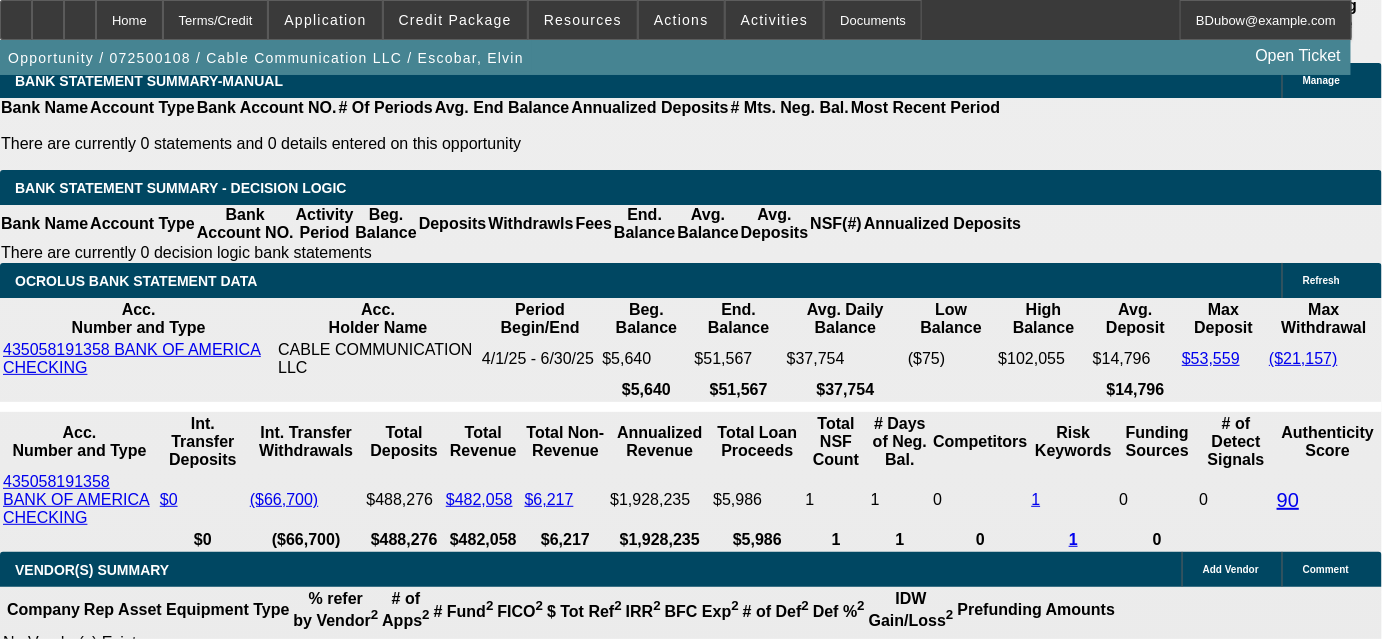drag, startPoint x: 267, startPoint y: 364, endPoint x: 382, endPoint y: 354, distance: 115.43397 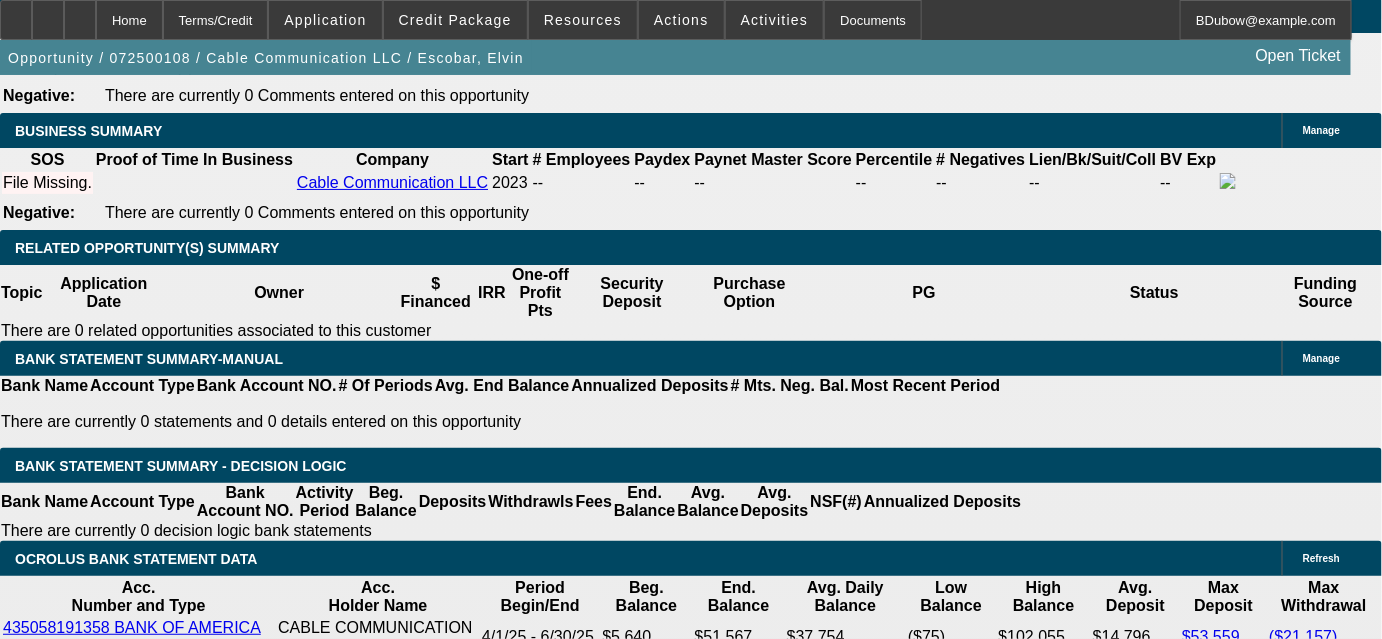 scroll, scrollTop: 3000, scrollLeft: 0, axis: vertical 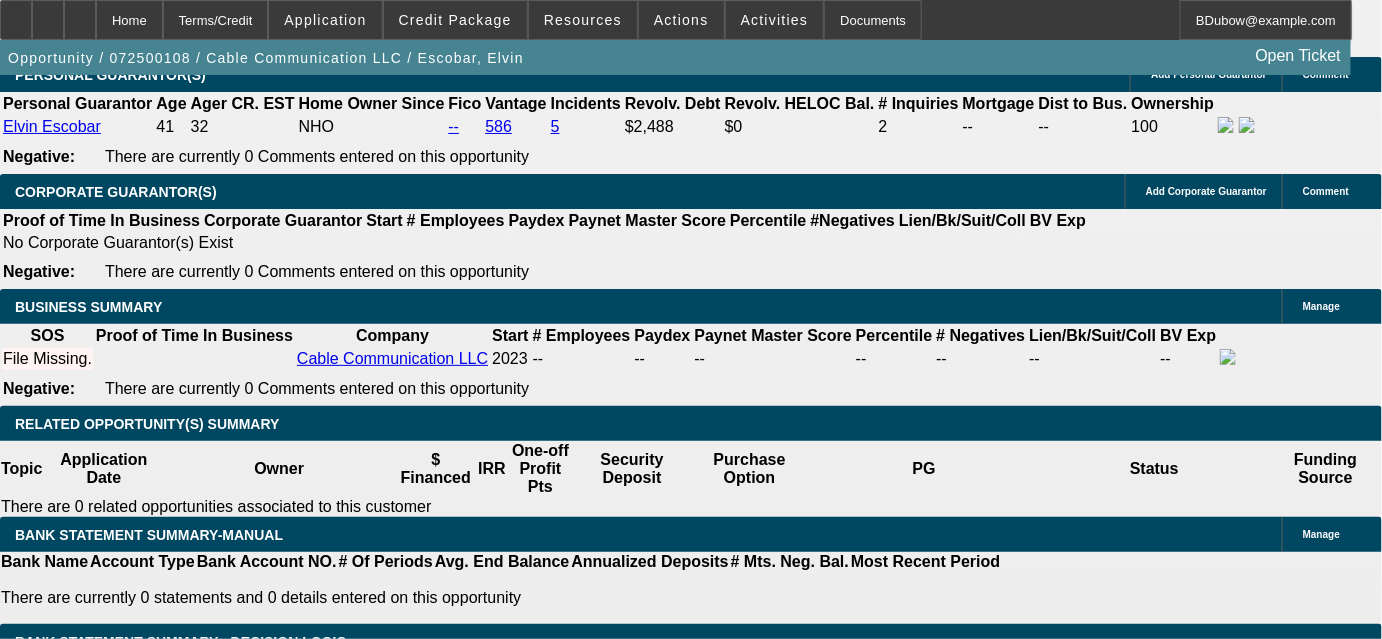 click at bounding box center (294, 1648) 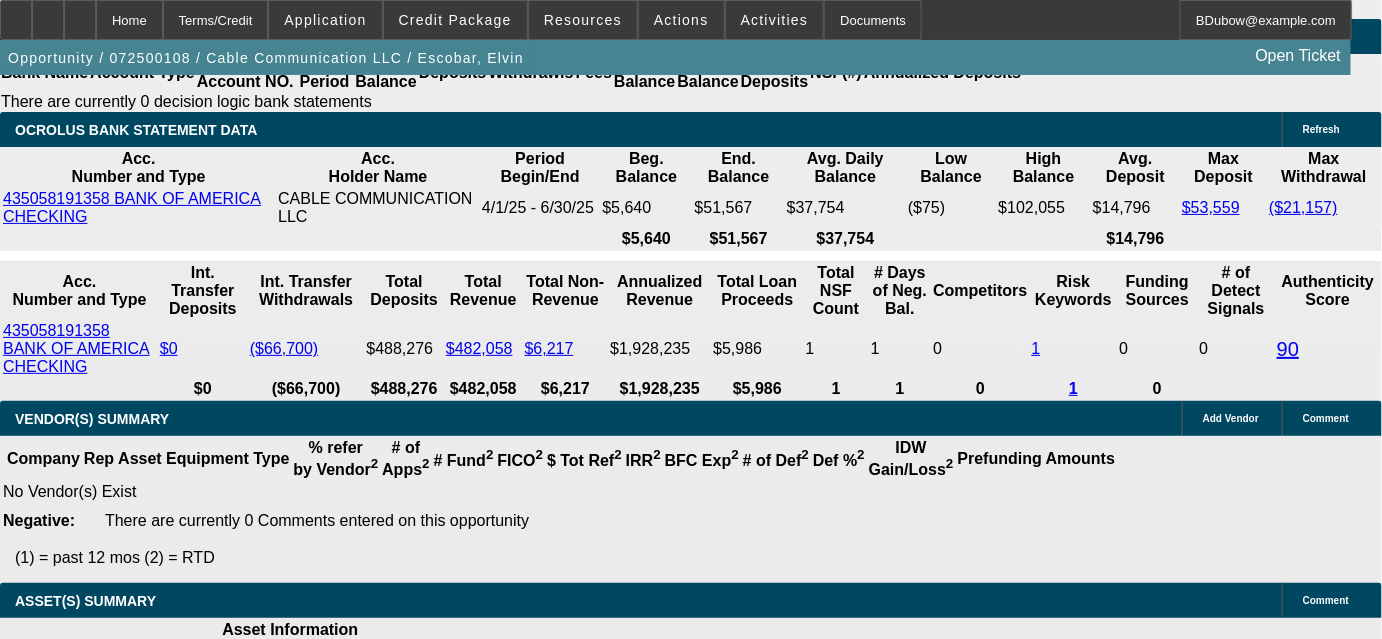 scroll, scrollTop: 3636, scrollLeft: 0, axis: vertical 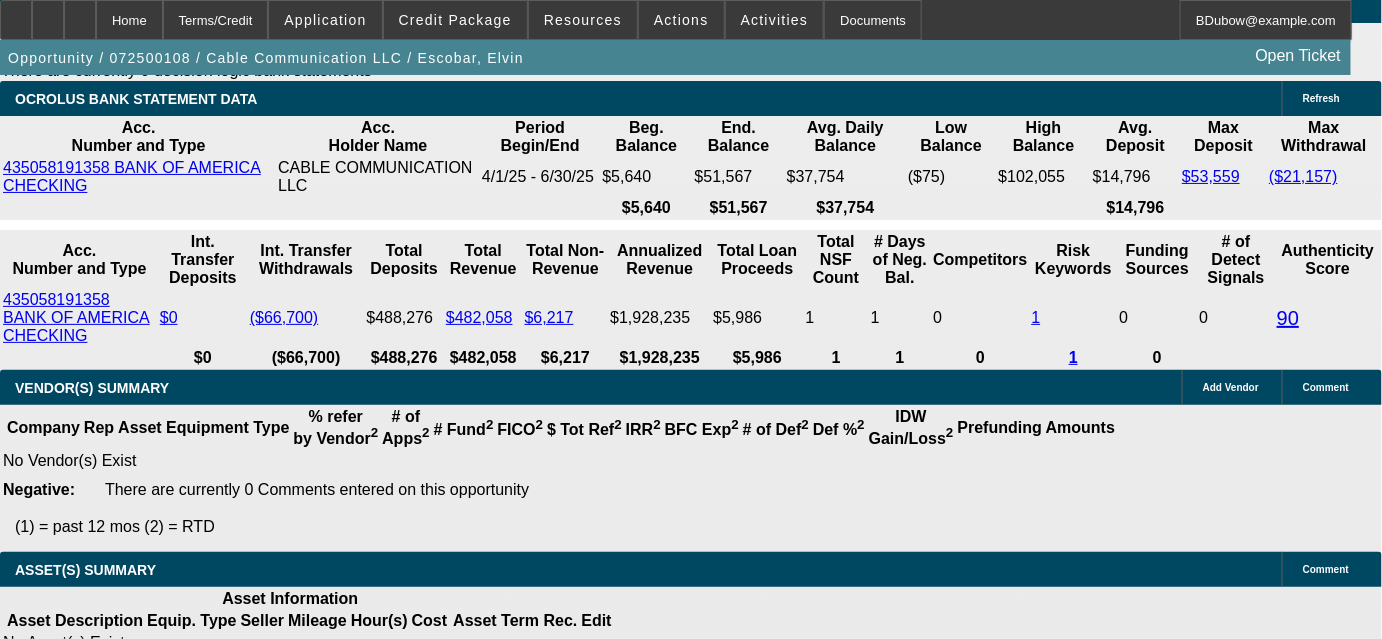 drag, startPoint x: 382, startPoint y: 158, endPoint x: 510, endPoint y: 149, distance: 128.31601 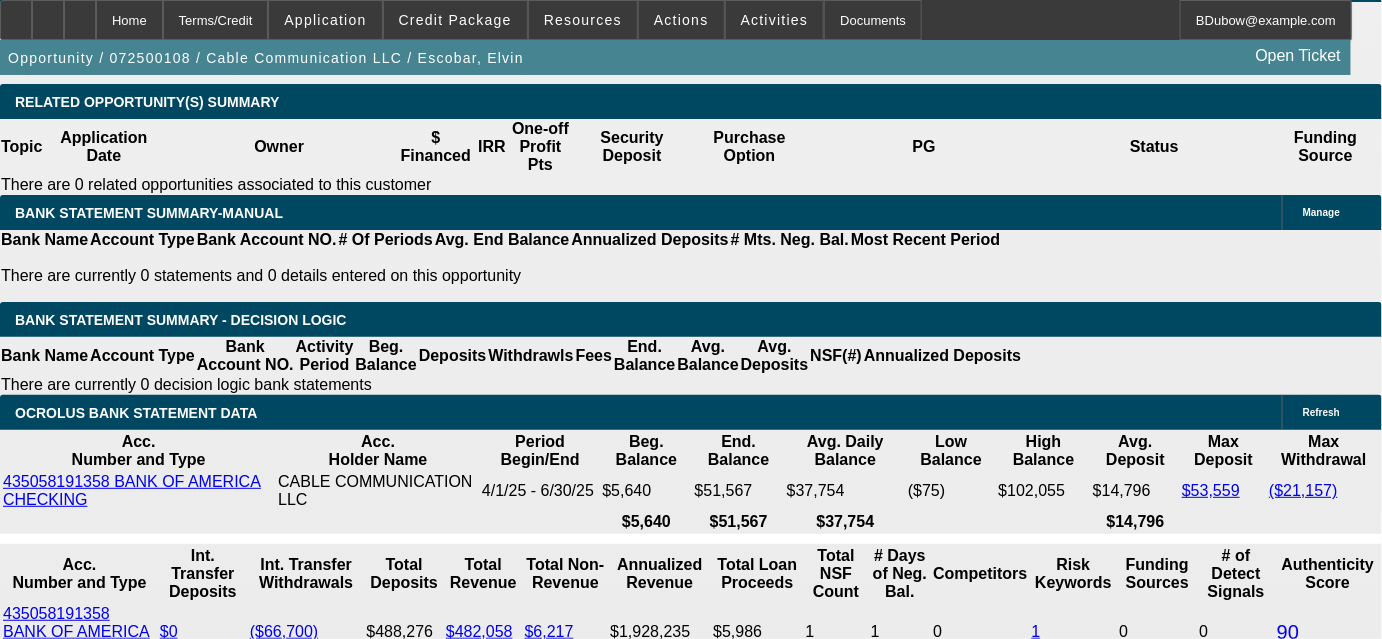 scroll, scrollTop: 3363, scrollLeft: 0, axis: vertical 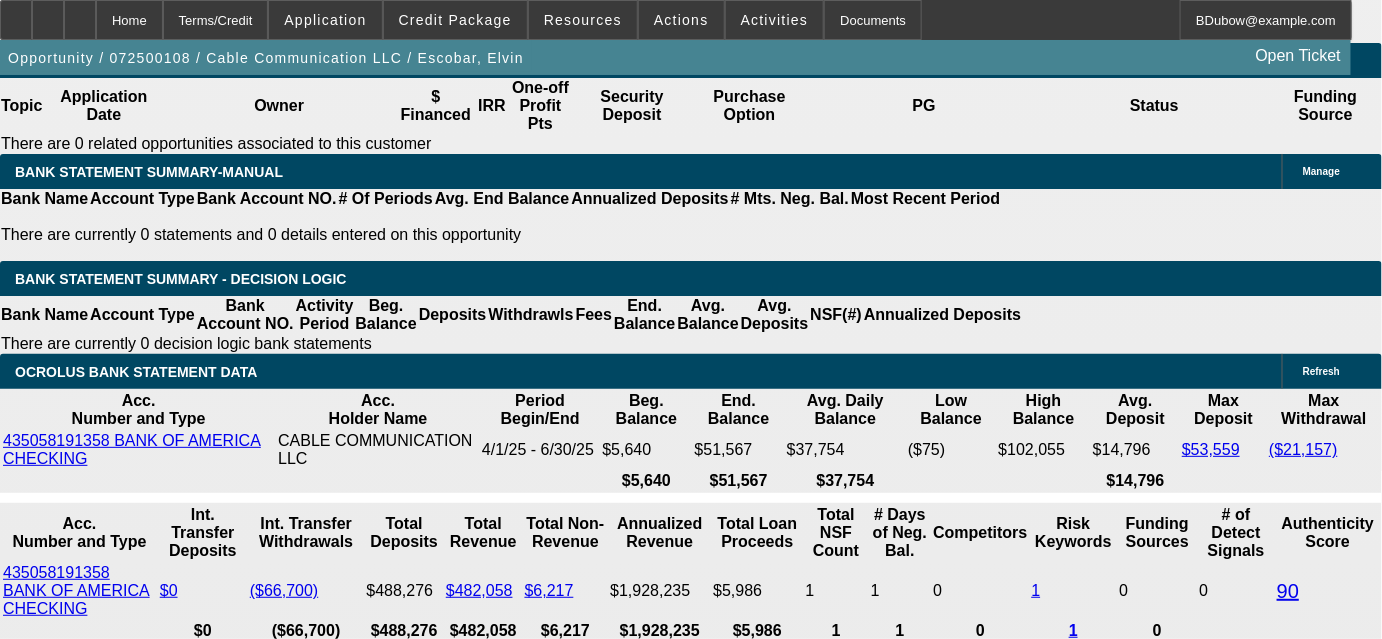 drag, startPoint x: 330, startPoint y: 432, endPoint x: 459, endPoint y: 431, distance: 129.00388 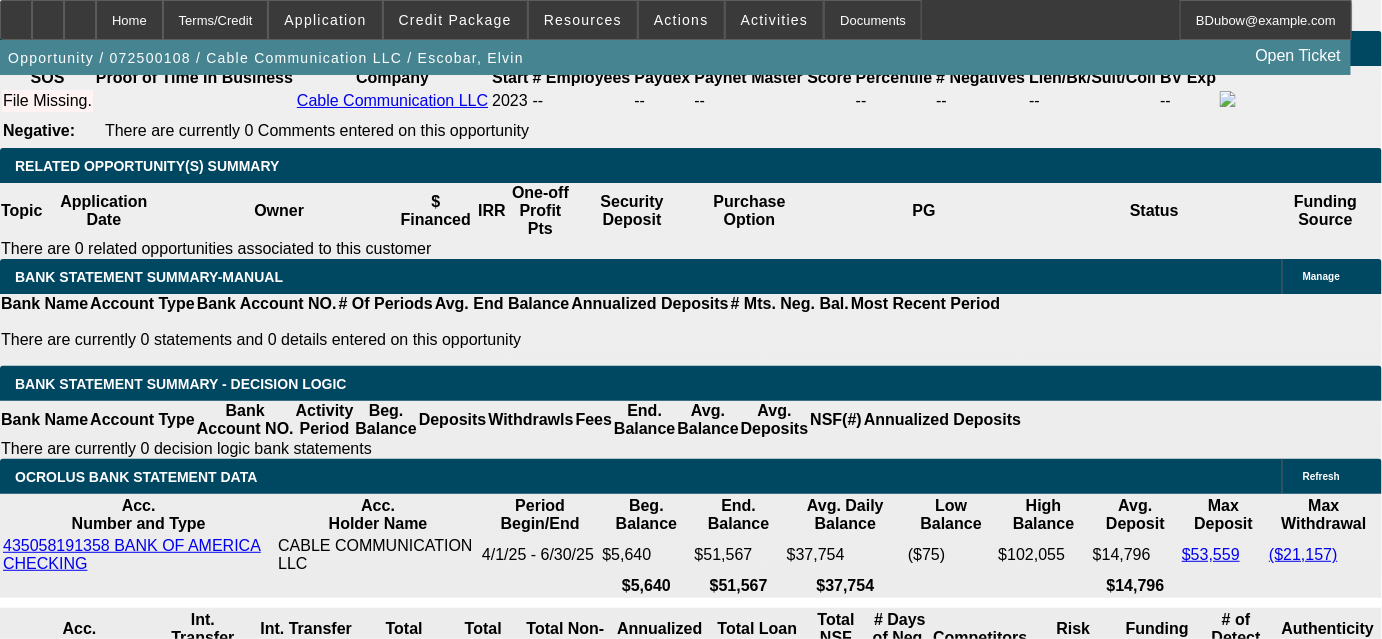 scroll, scrollTop: 3272, scrollLeft: 0, axis: vertical 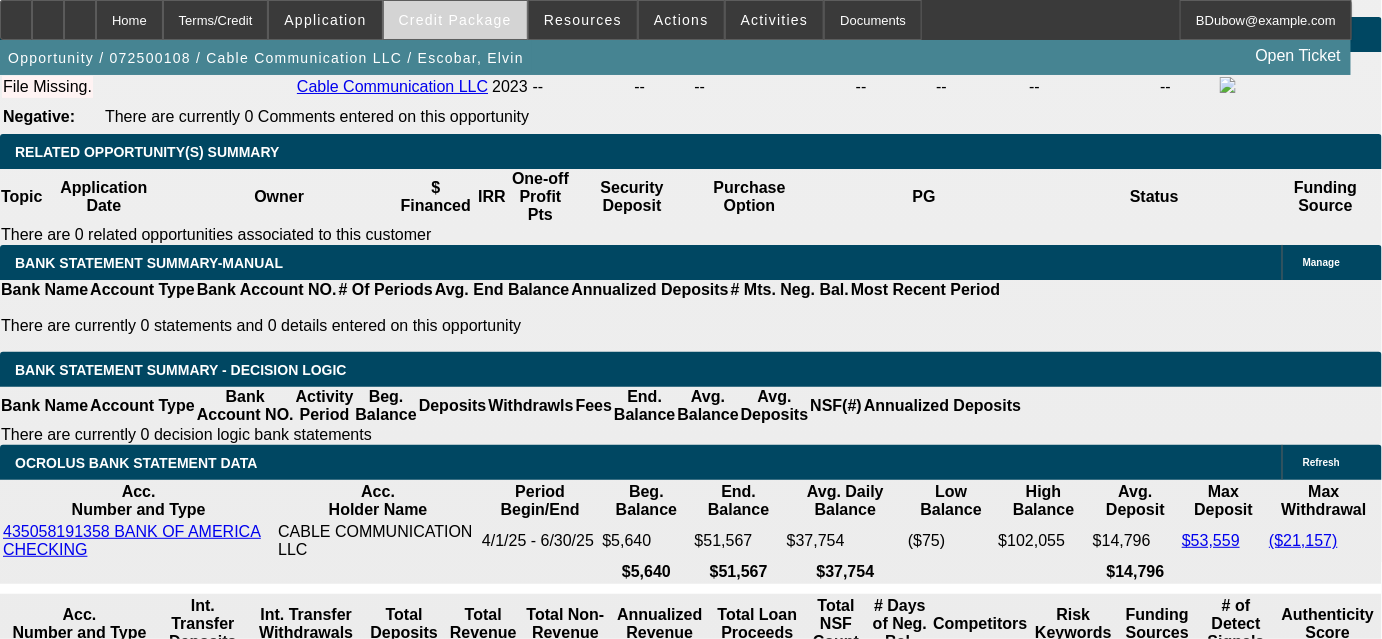 click on "Credit Package" at bounding box center (455, 20) 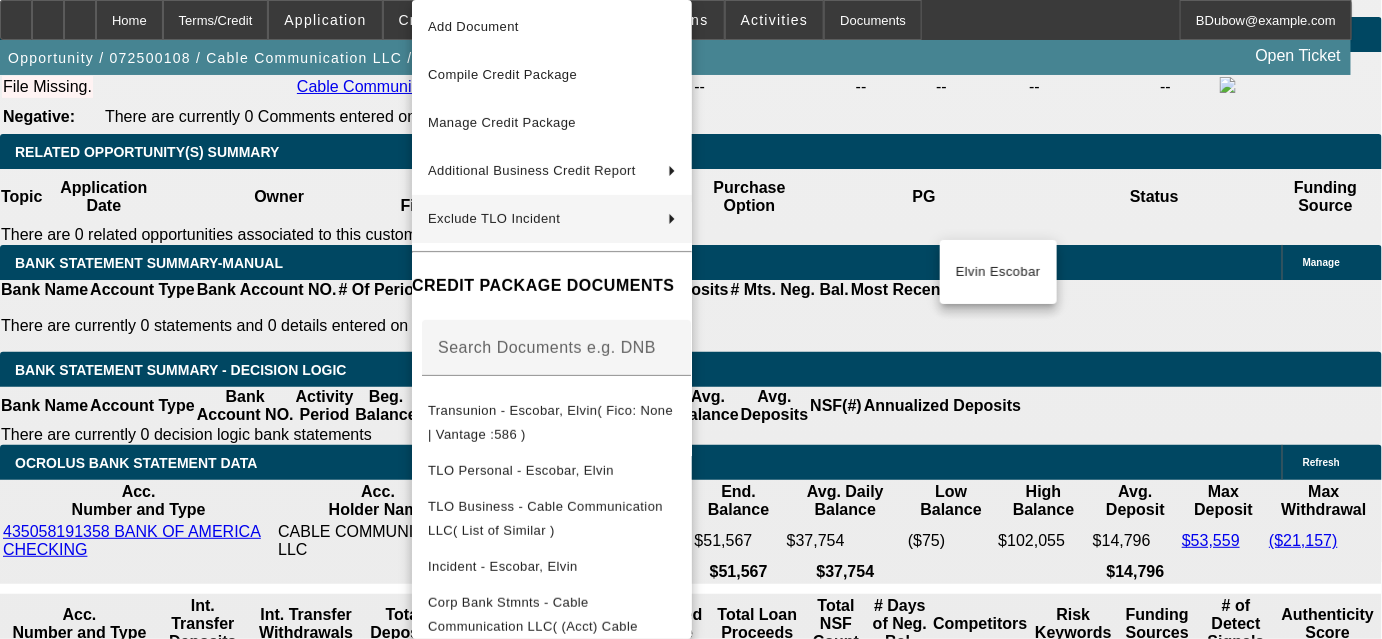 scroll, scrollTop: 0, scrollLeft: 0, axis: both 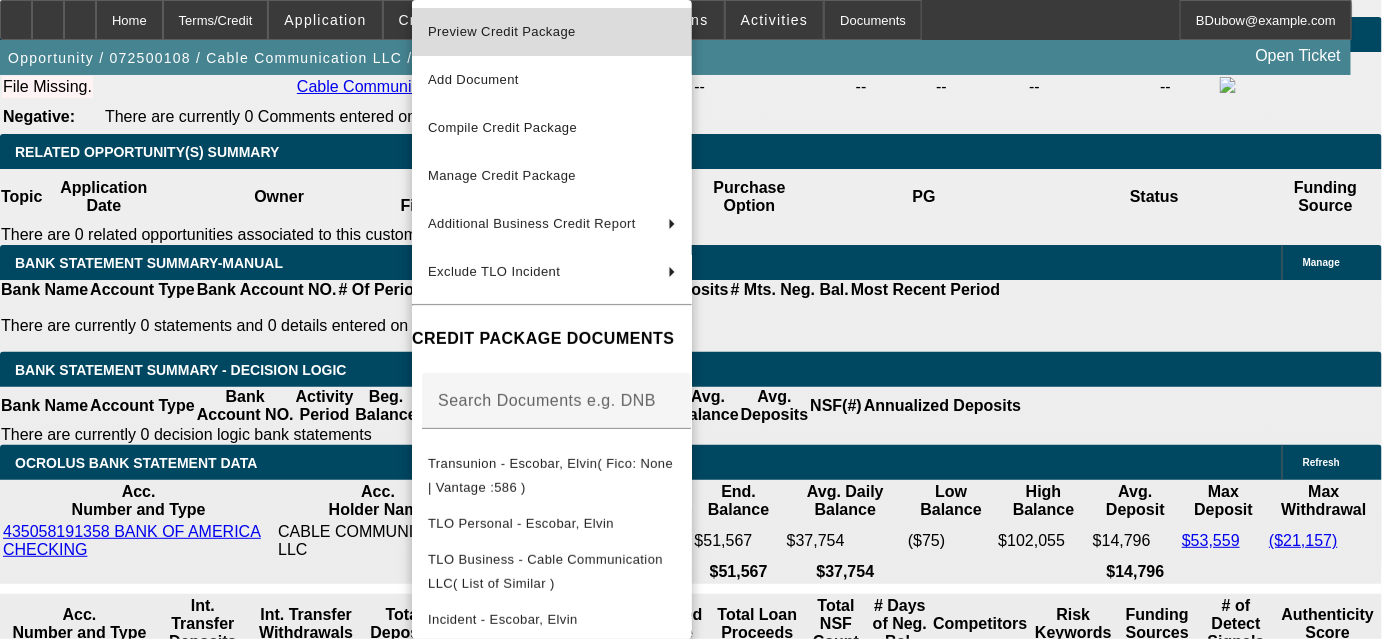 click on "Preview Credit Package" at bounding box center (552, 32) 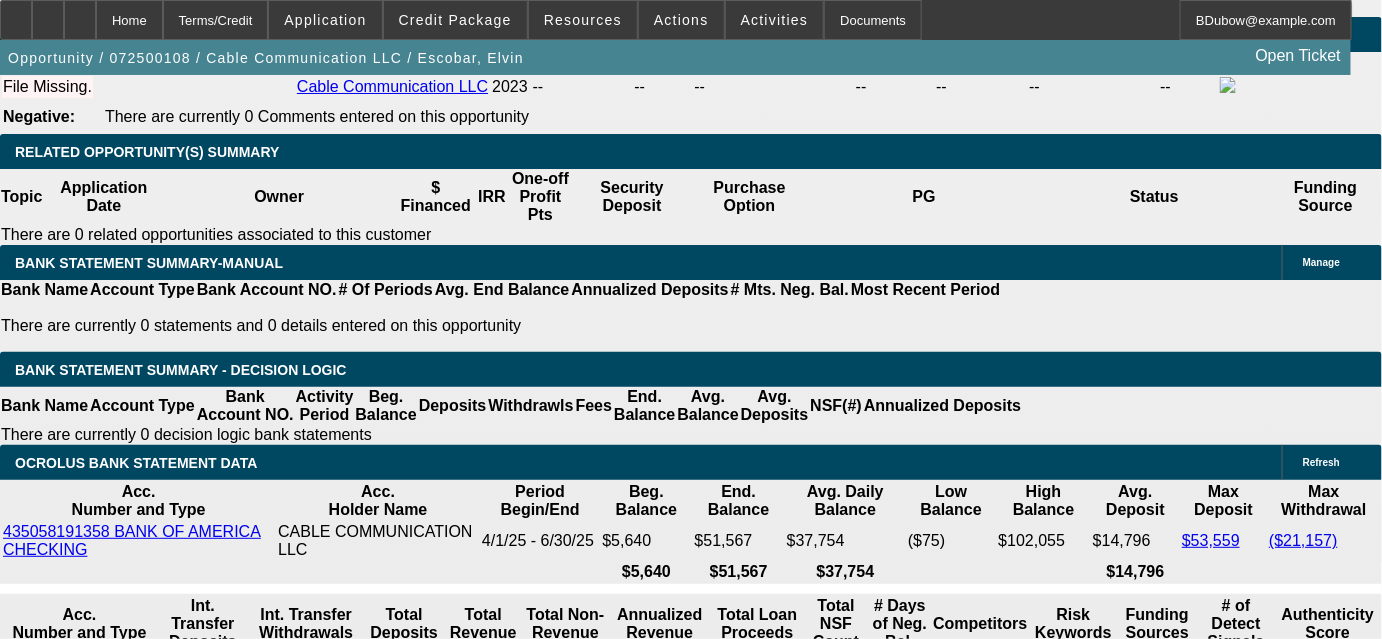 scroll, scrollTop: 3363, scrollLeft: 0, axis: vertical 